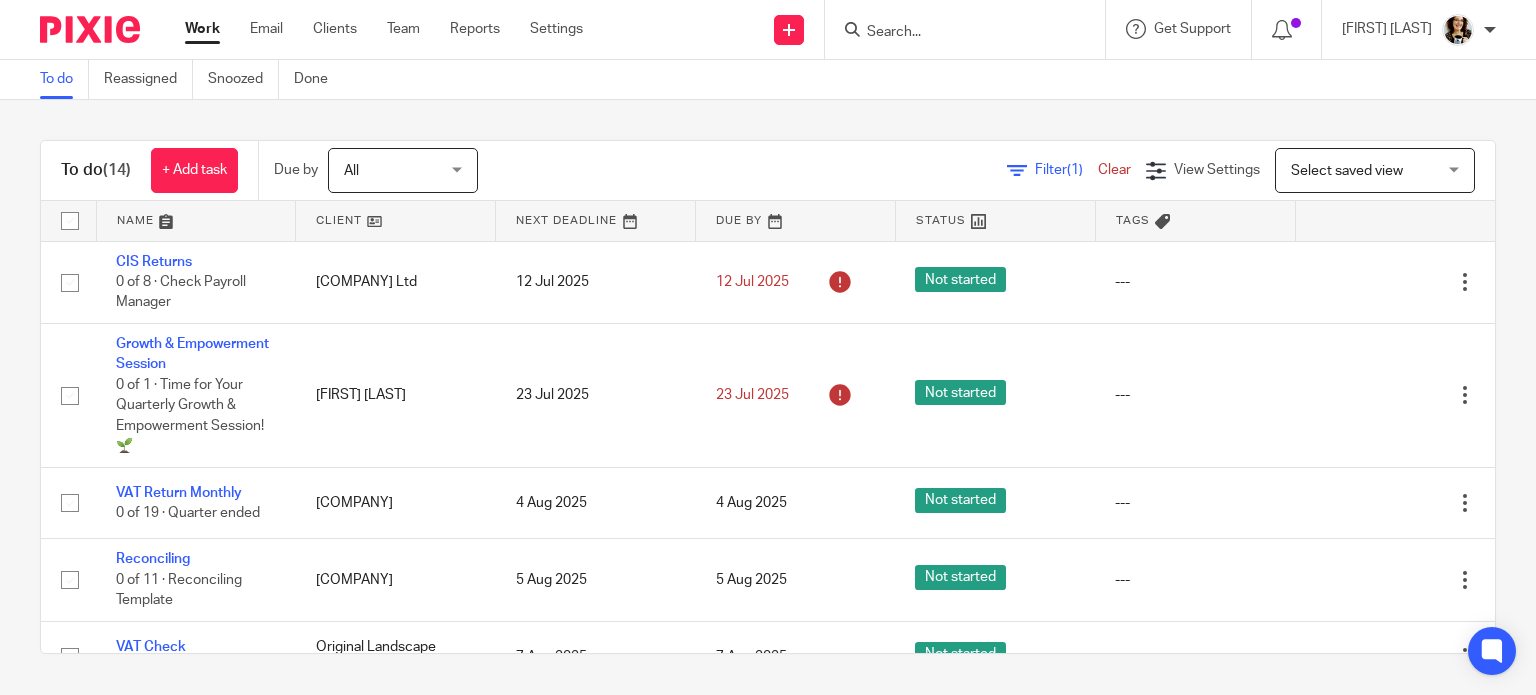 scroll, scrollTop: 0, scrollLeft: 0, axis: both 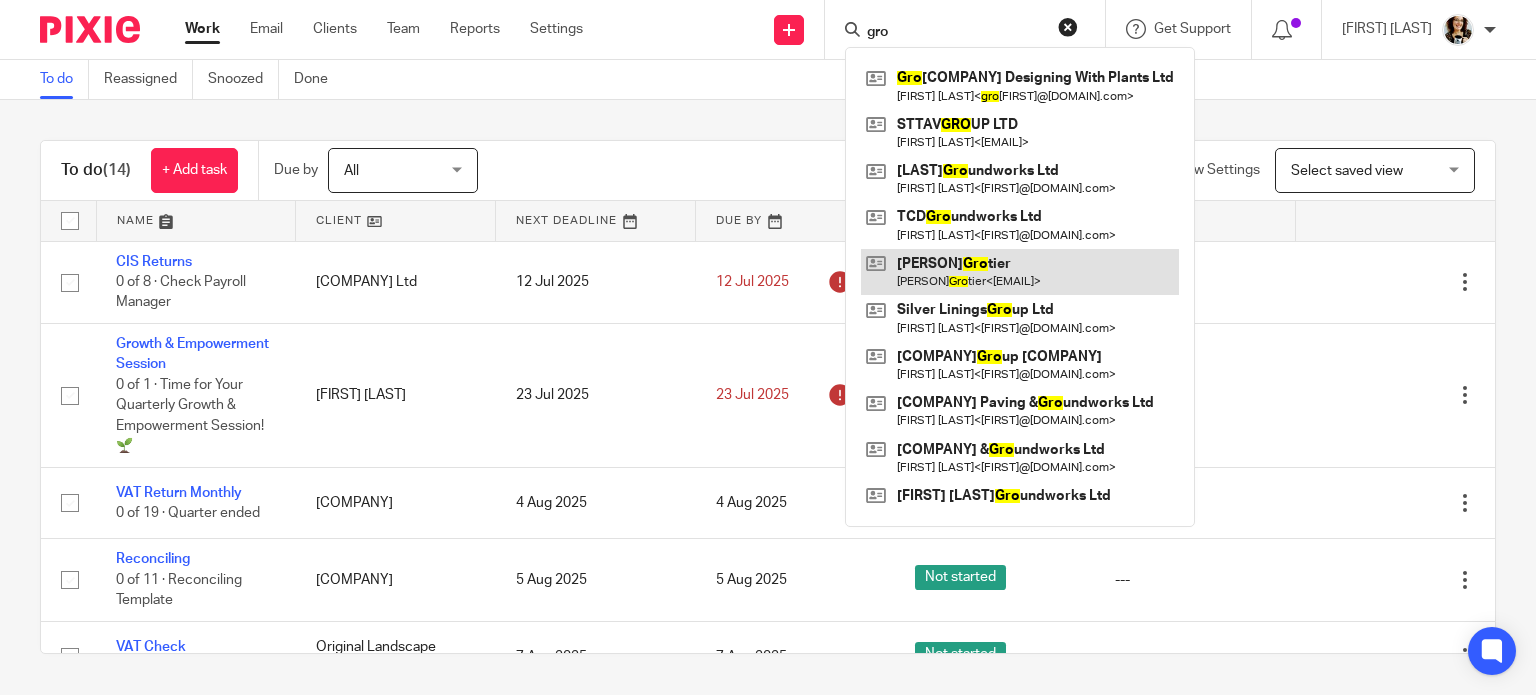 type on "gro" 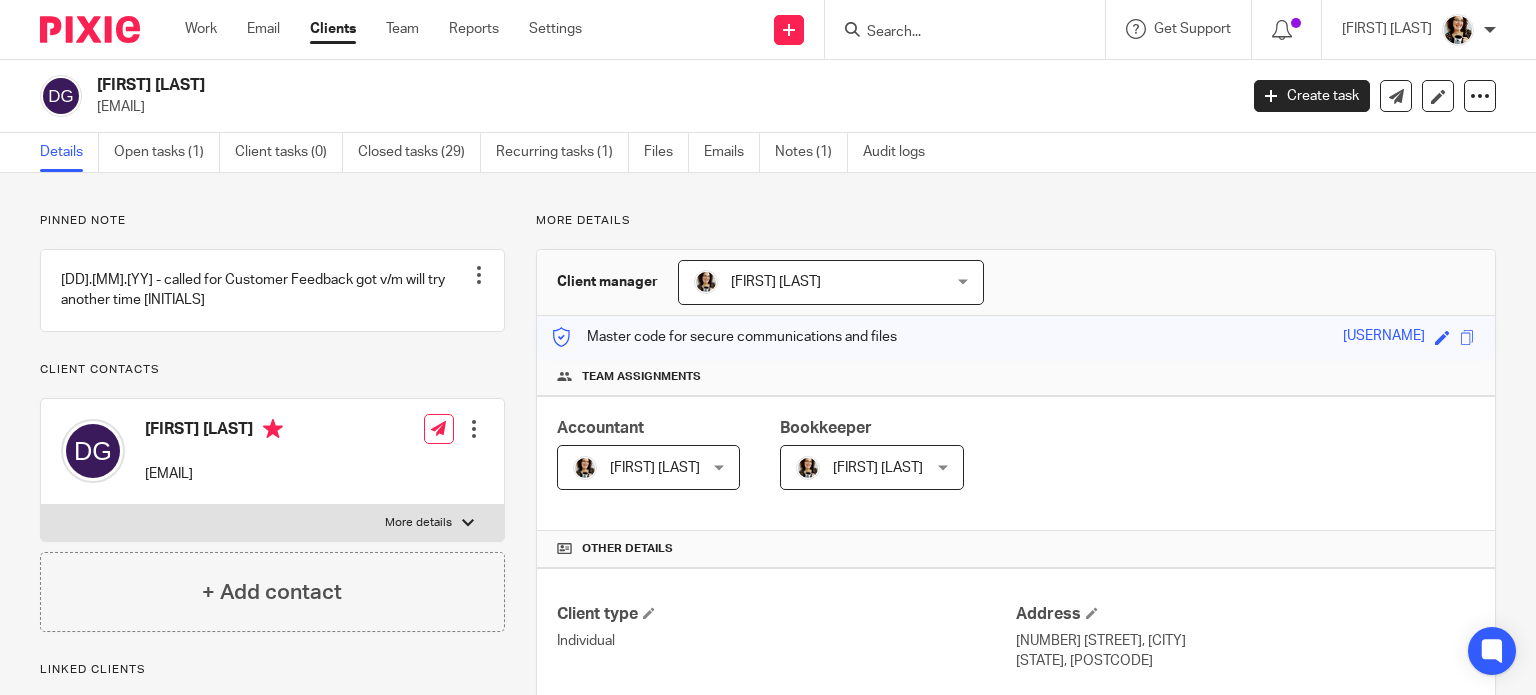 scroll, scrollTop: 0, scrollLeft: 0, axis: both 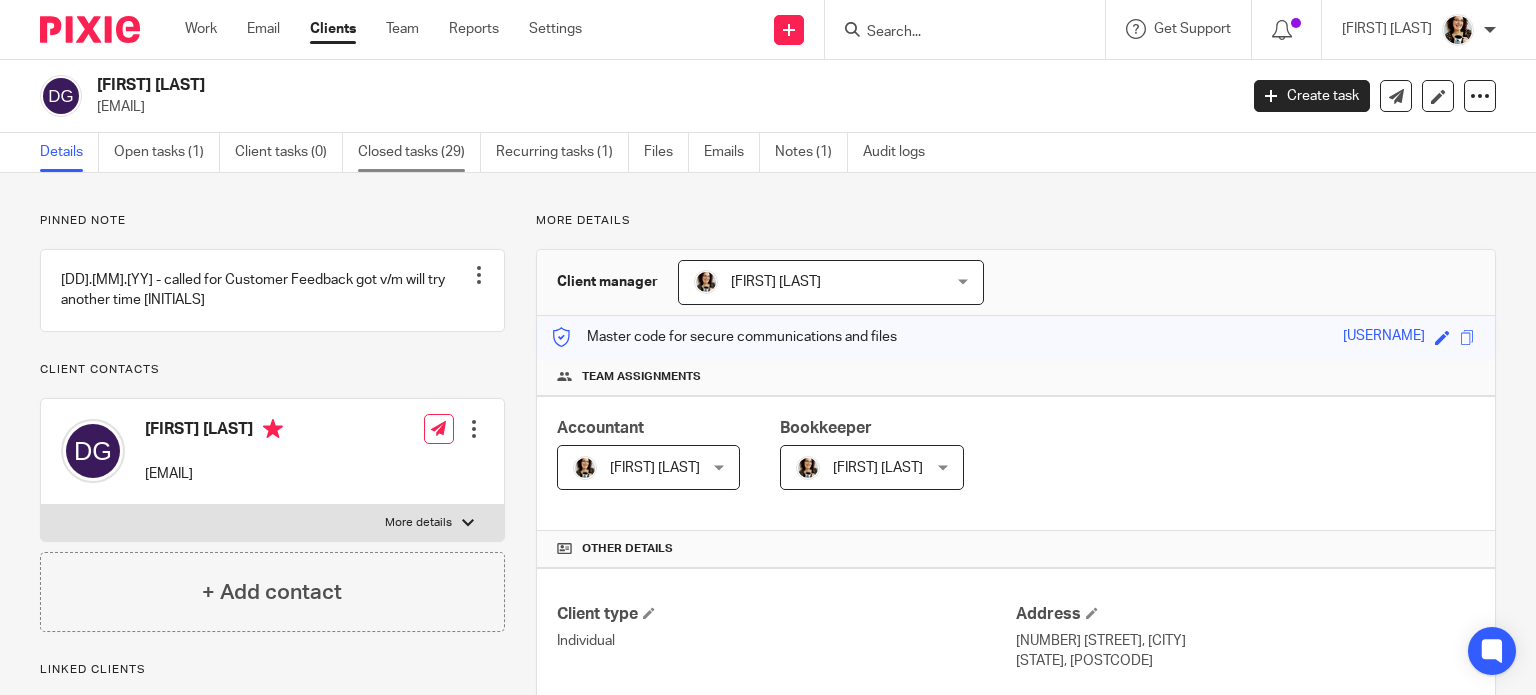 click on "Closed tasks (29)" at bounding box center (419, 152) 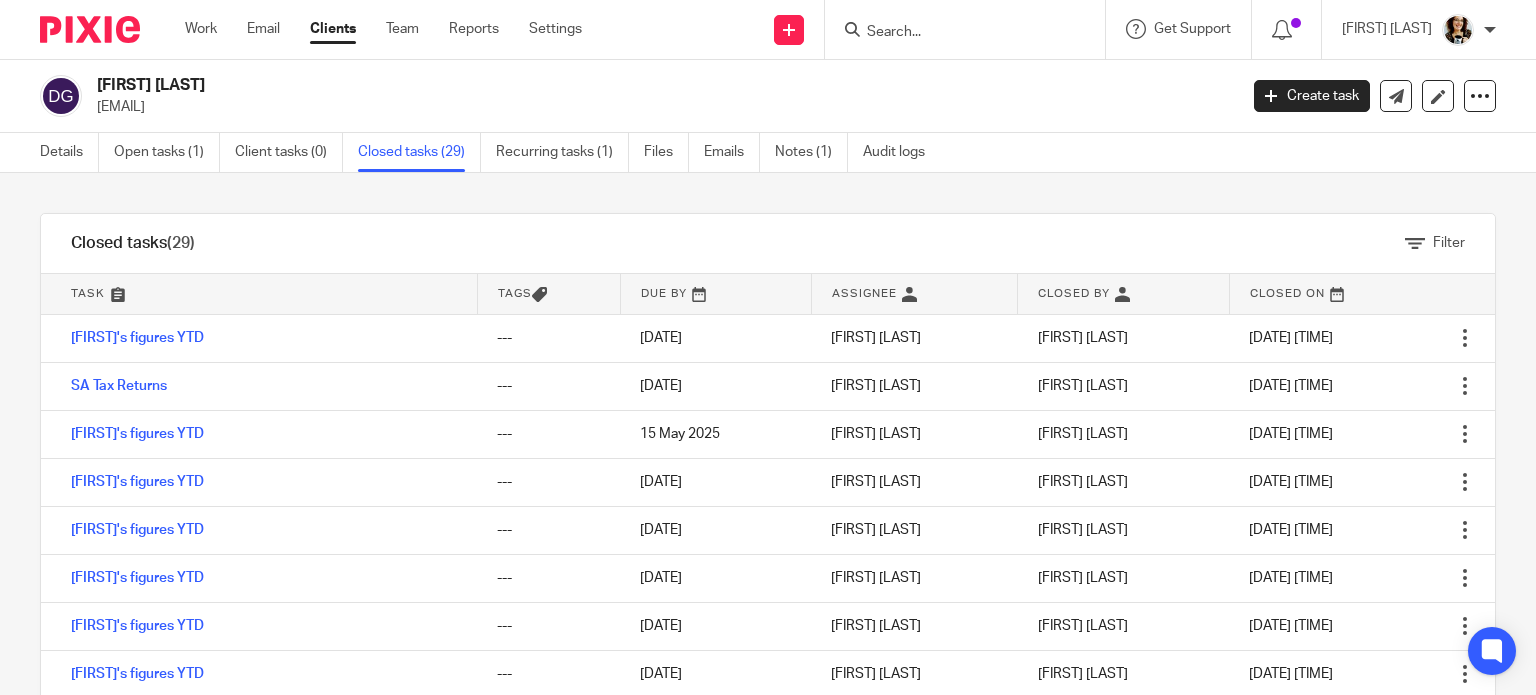scroll, scrollTop: 0, scrollLeft: 0, axis: both 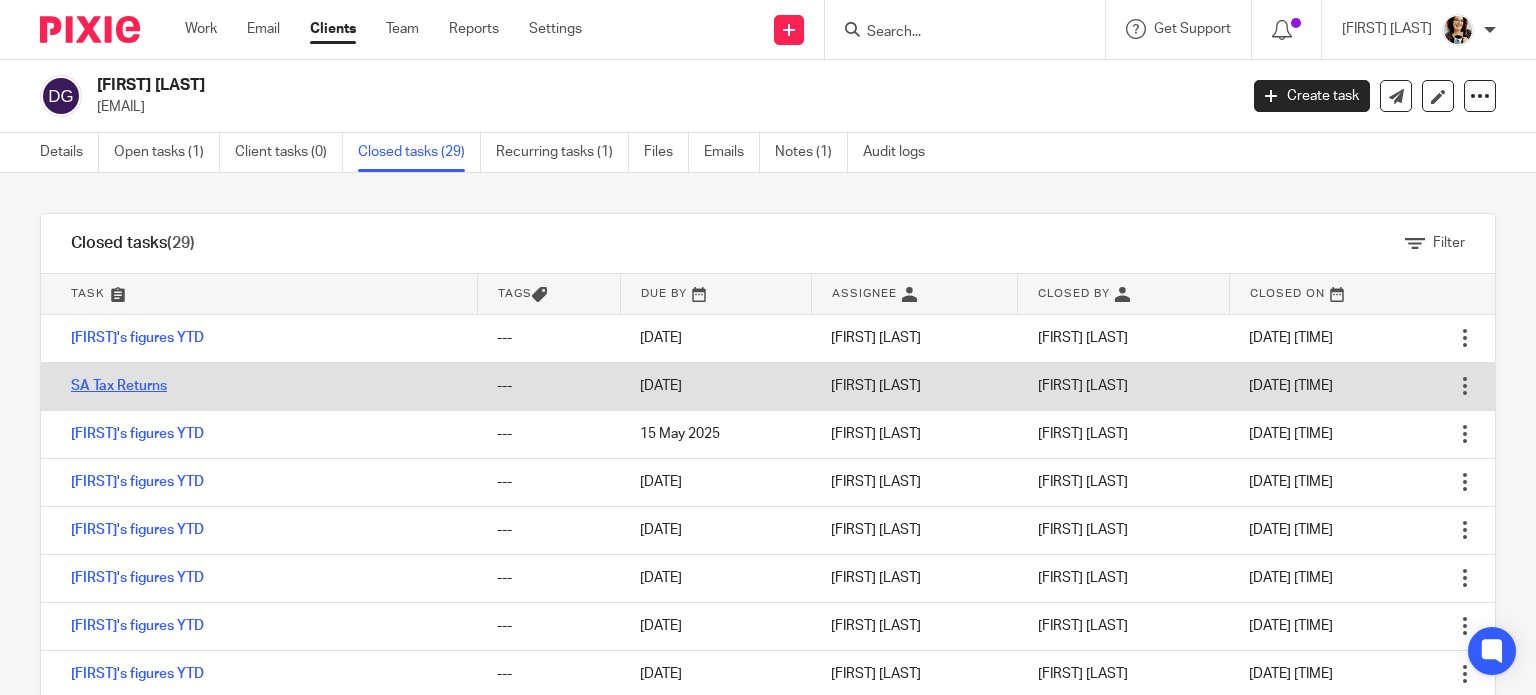 click on "SA Tax Returns" at bounding box center (119, 386) 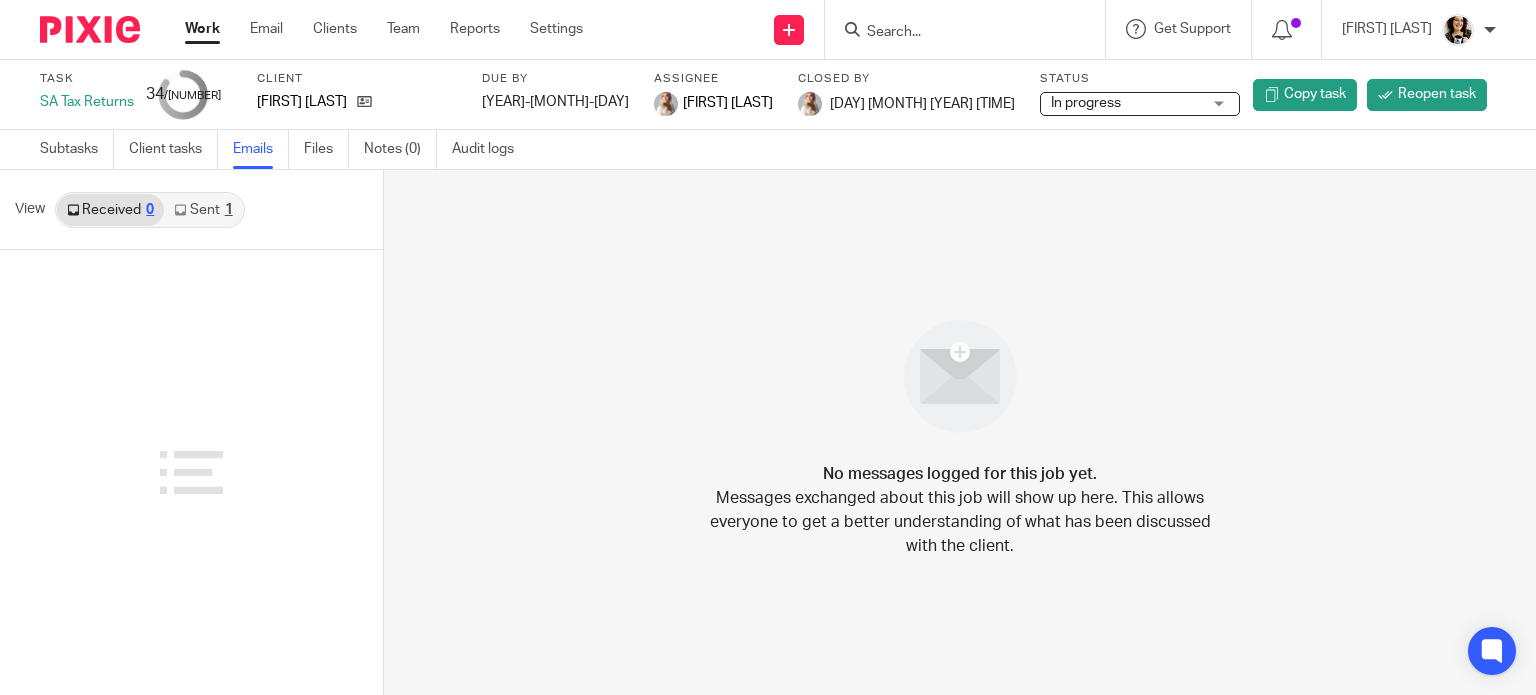 scroll, scrollTop: 0, scrollLeft: 0, axis: both 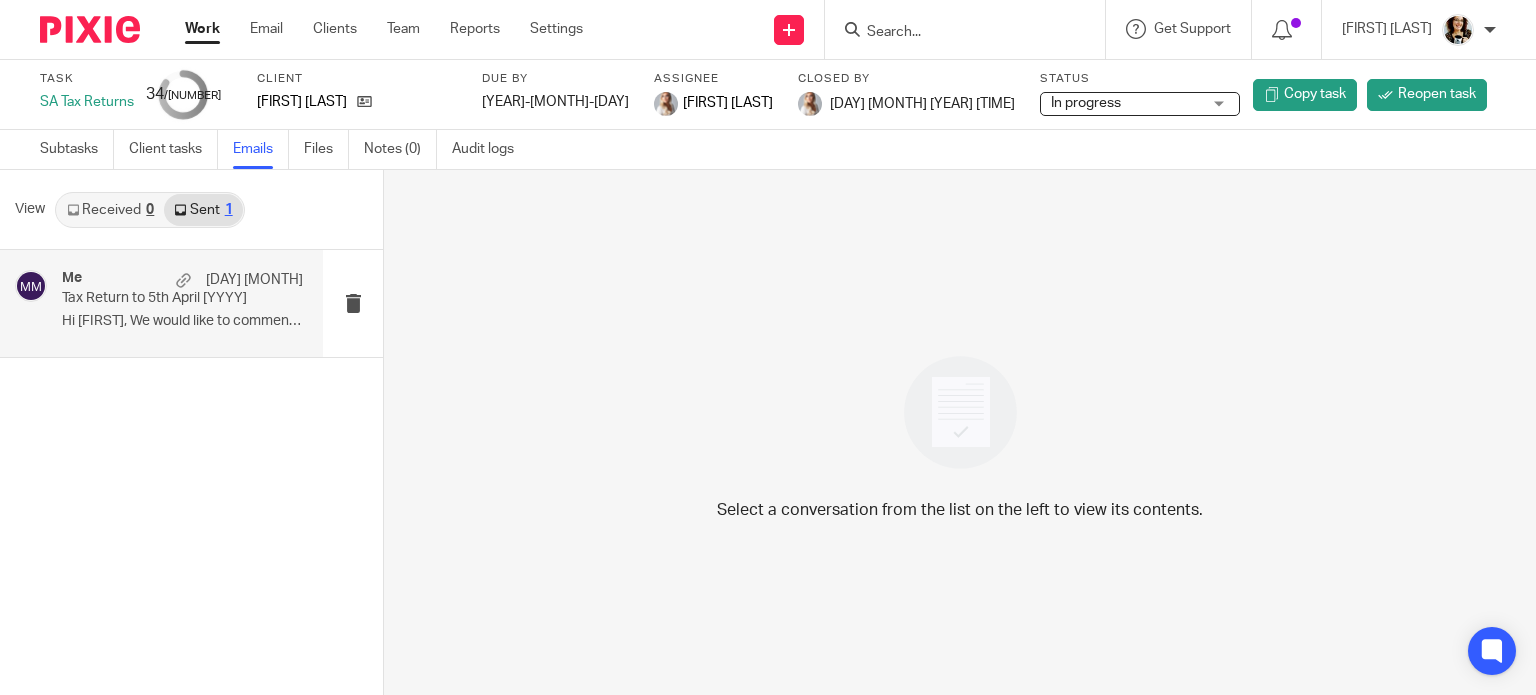 click on "Me
[DATE]   Tax Return to 5th [YEAR]   Hi [FIRST],   We would like to commence..." at bounding box center (182, 303) 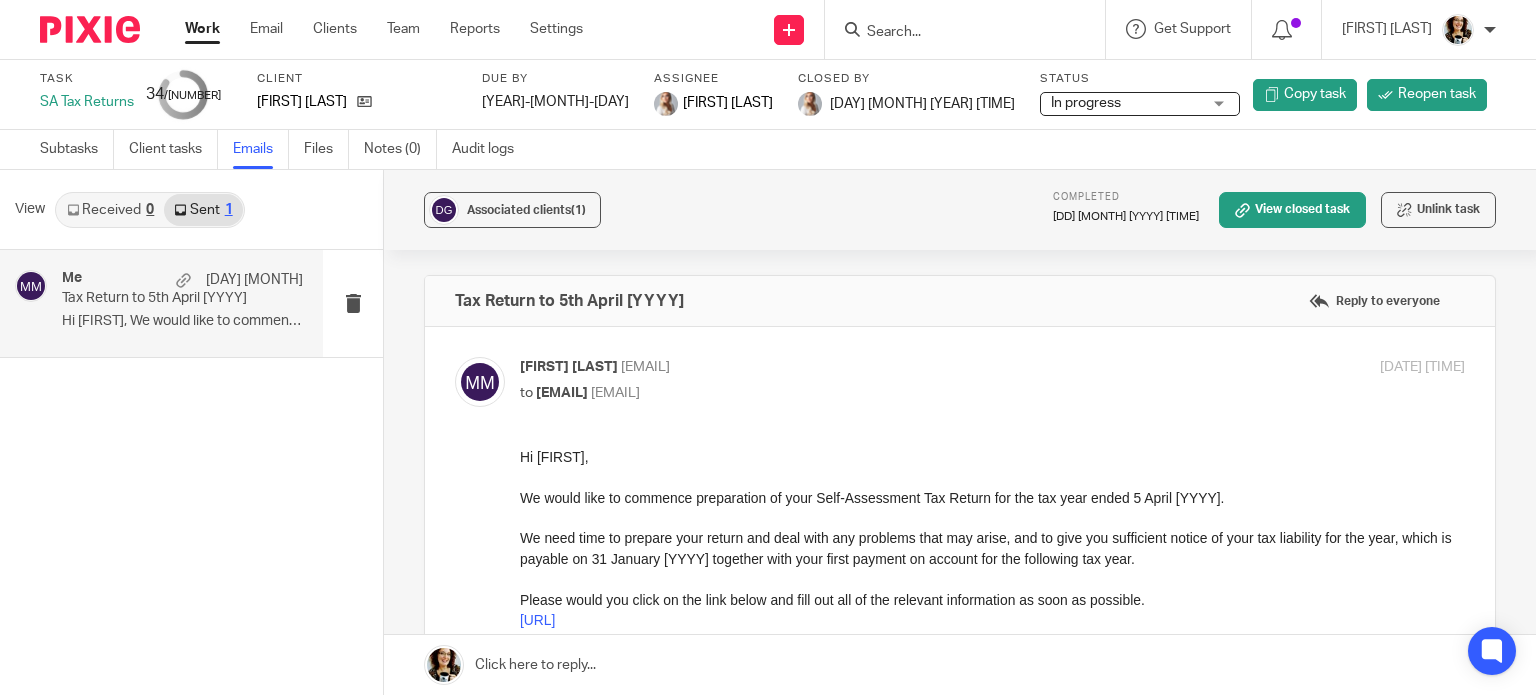 scroll, scrollTop: 0, scrollLeft: 0, axis: both 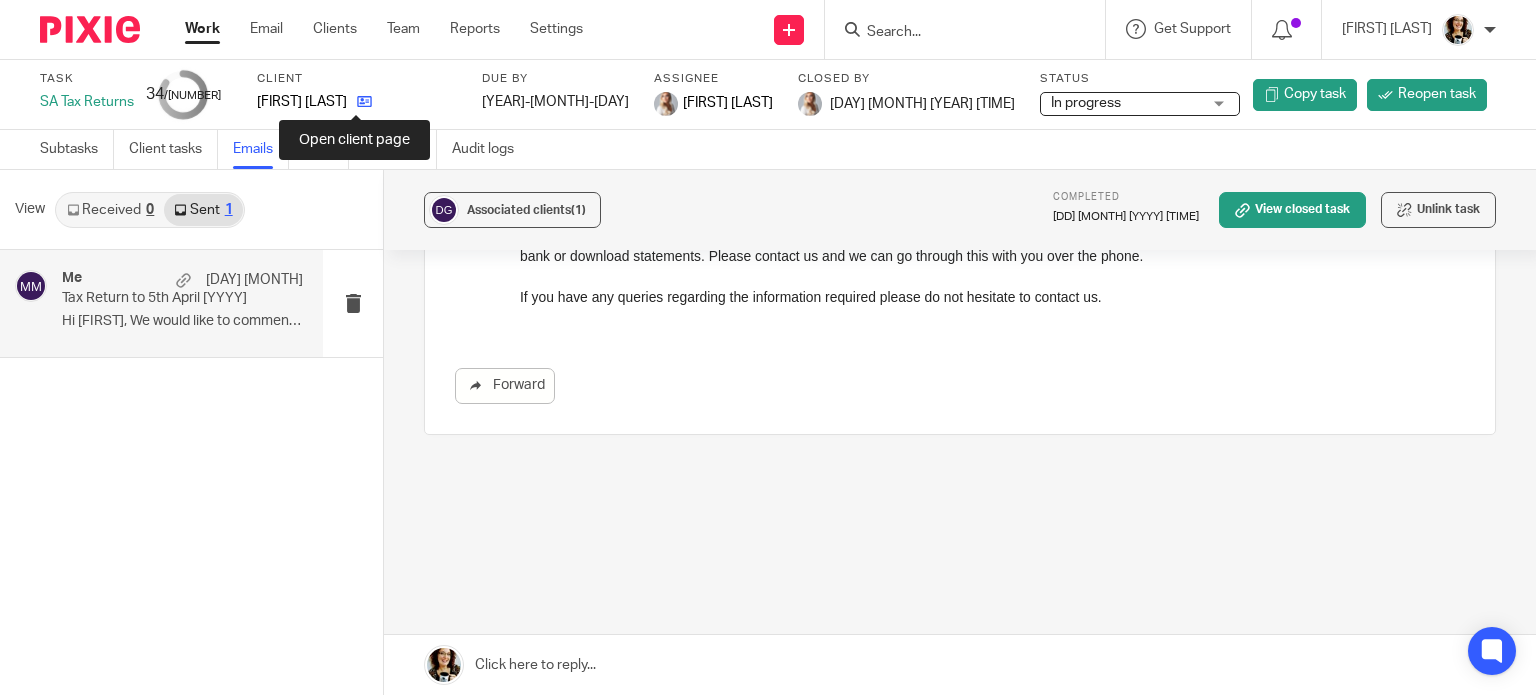 click at bounding box center (364, 101) 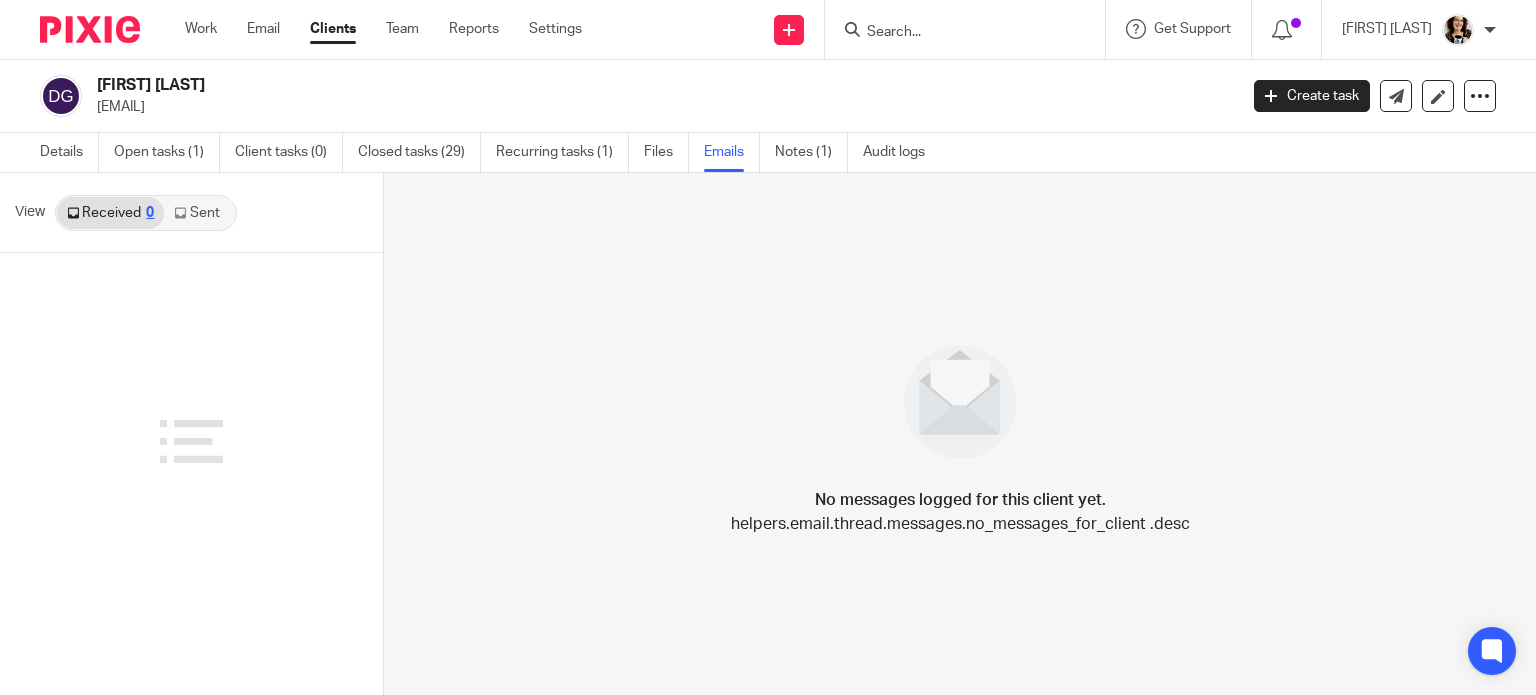 scroll, scrollTop: 0, scrollLeft: 0, axis: both 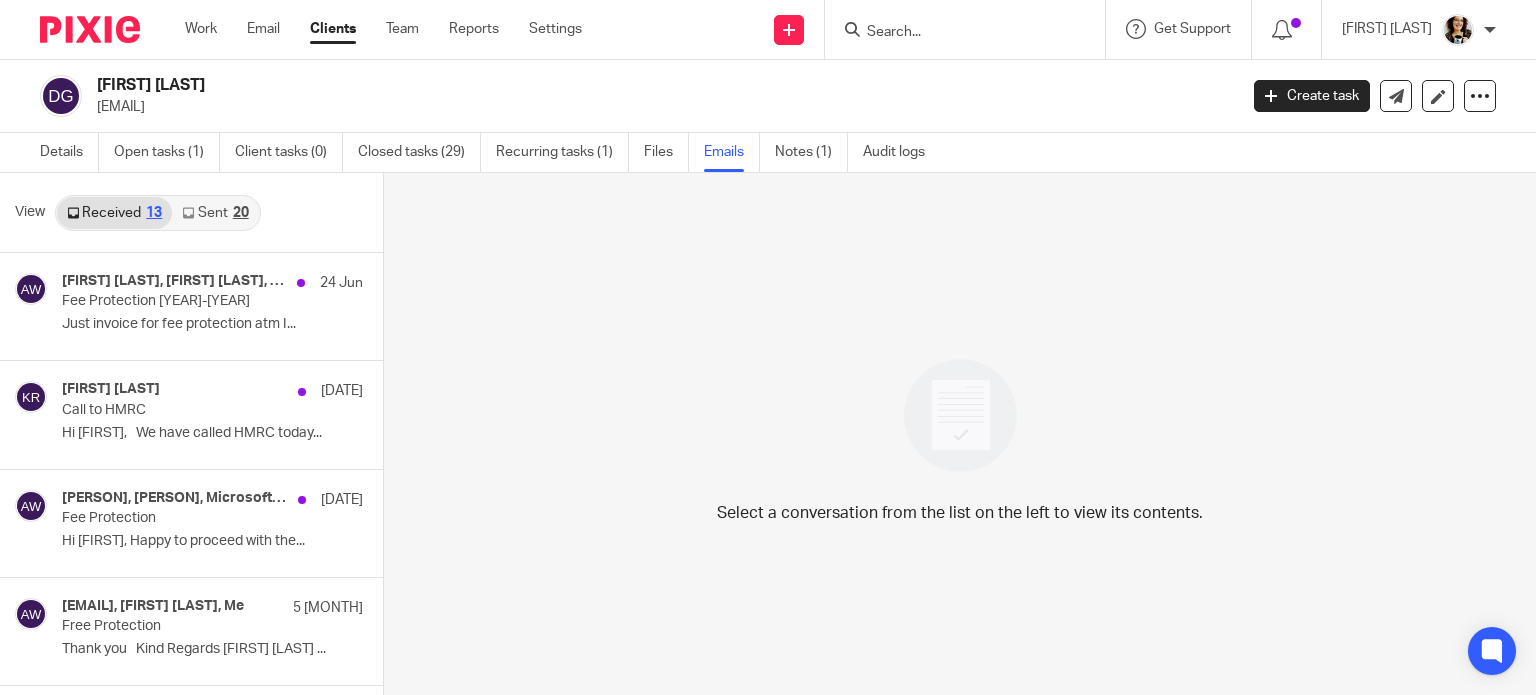 click on "Sent
20" at bounding box center [215, 213] 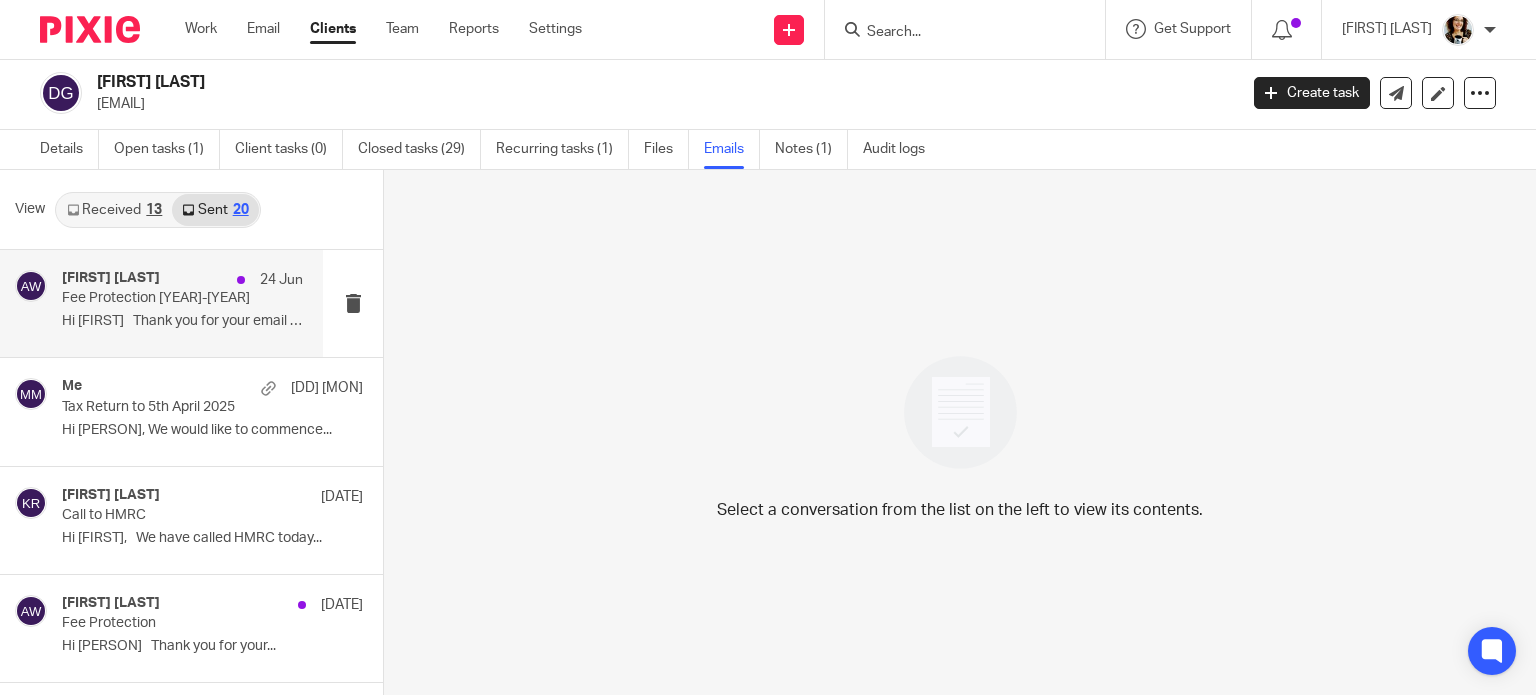 click on "Alison Woodcraft
24 Jun   Fee Protection 2025-2026   Hi John     Thank you for your email to..." at bounding box center [182, 303] 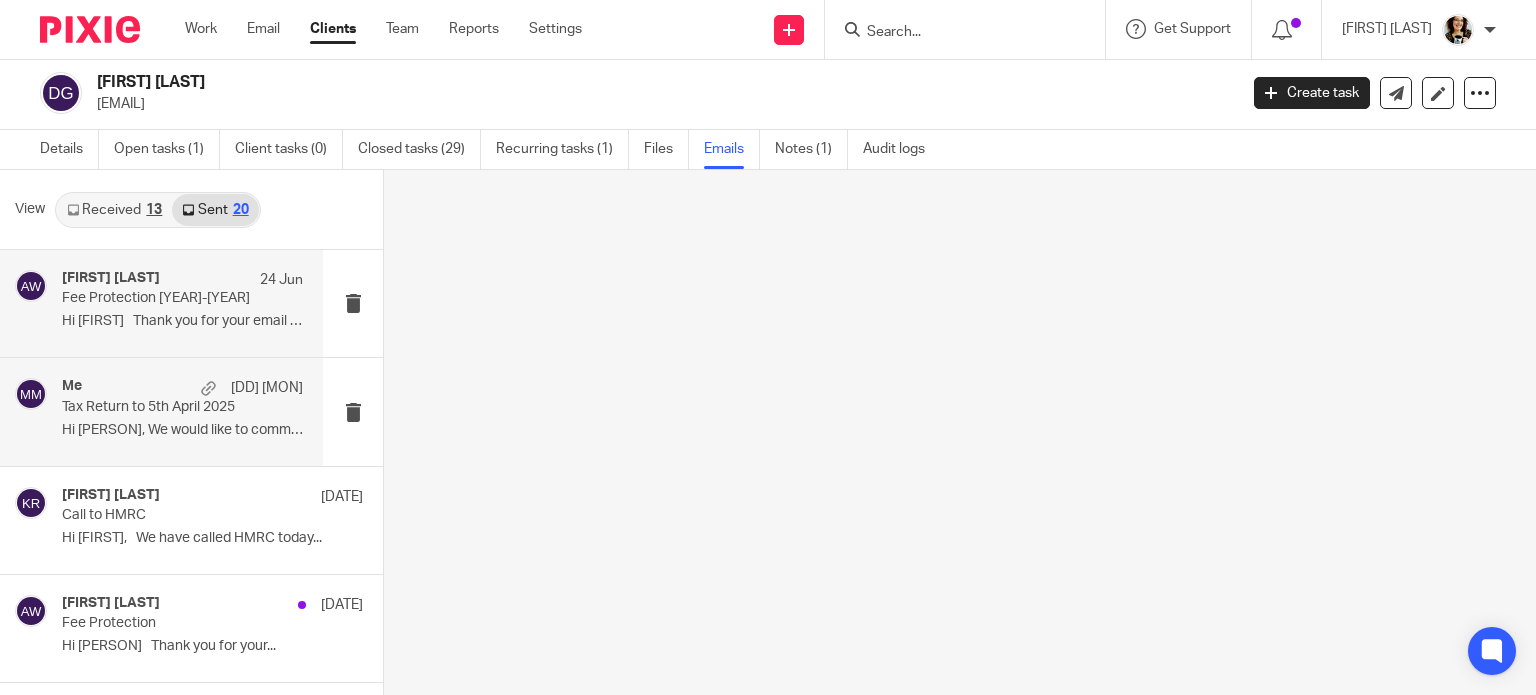click on "Tax Return to 5th April 2025" at bounding box center (158, 407) 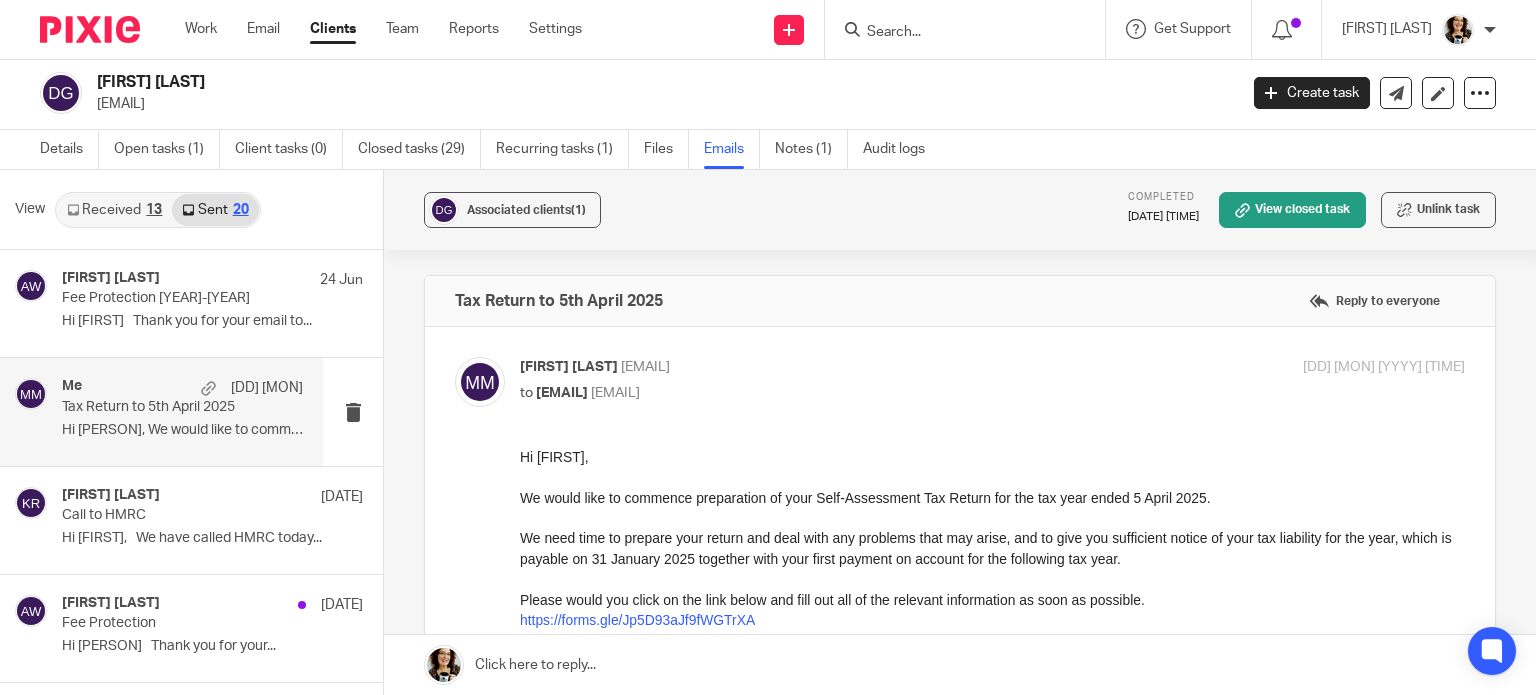 scroll, scrollTop: 0, scrollLeft: 0, axis: both 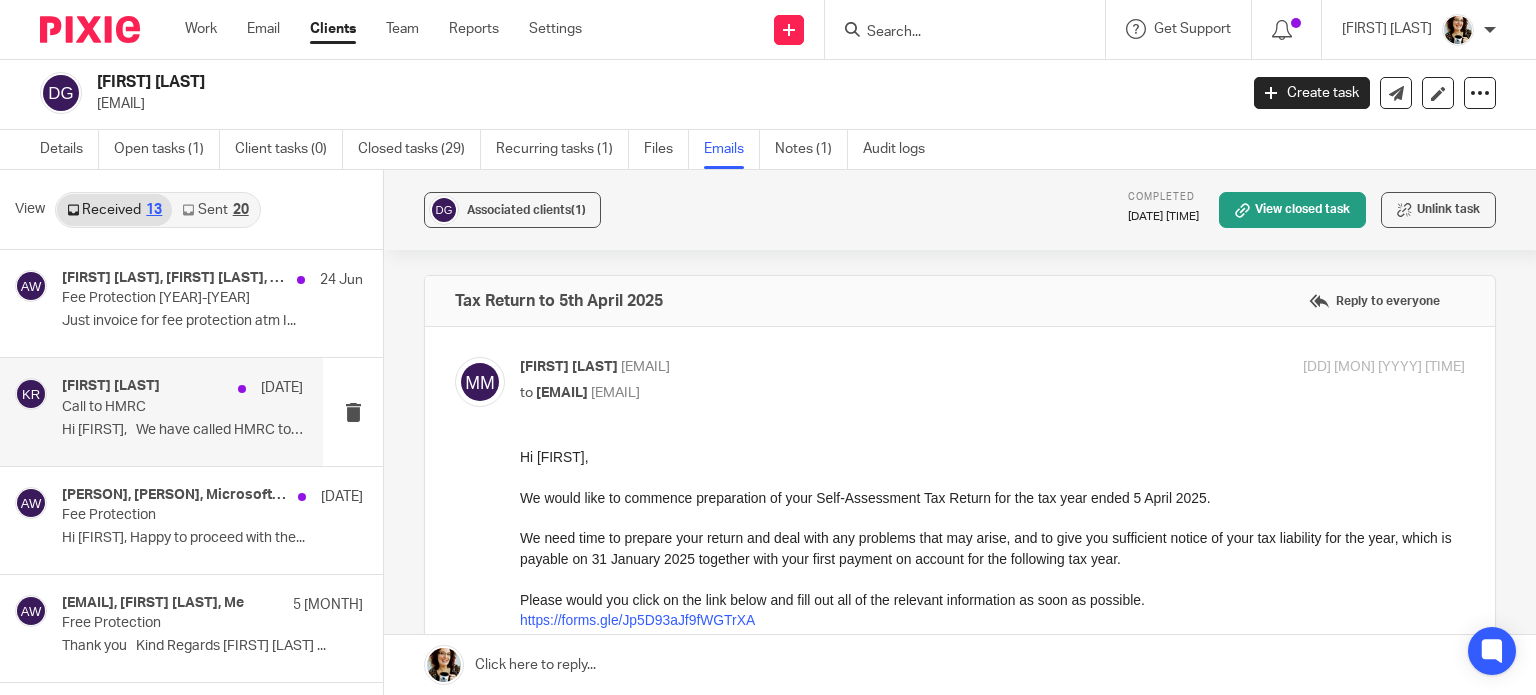 click on "Call to HMRC" at bounding box center (158, 407) 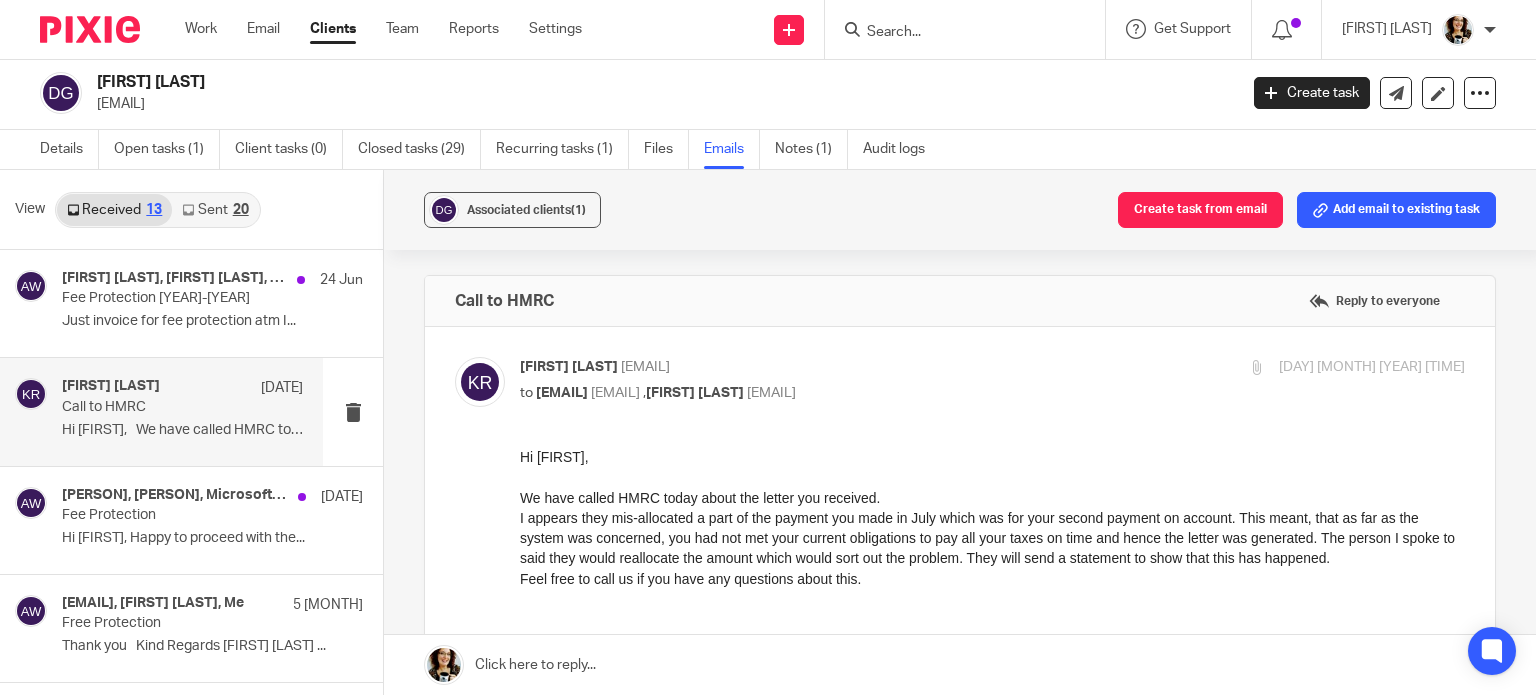 scroll, scrollTop: 0, scrollLeft: 0, axis: both 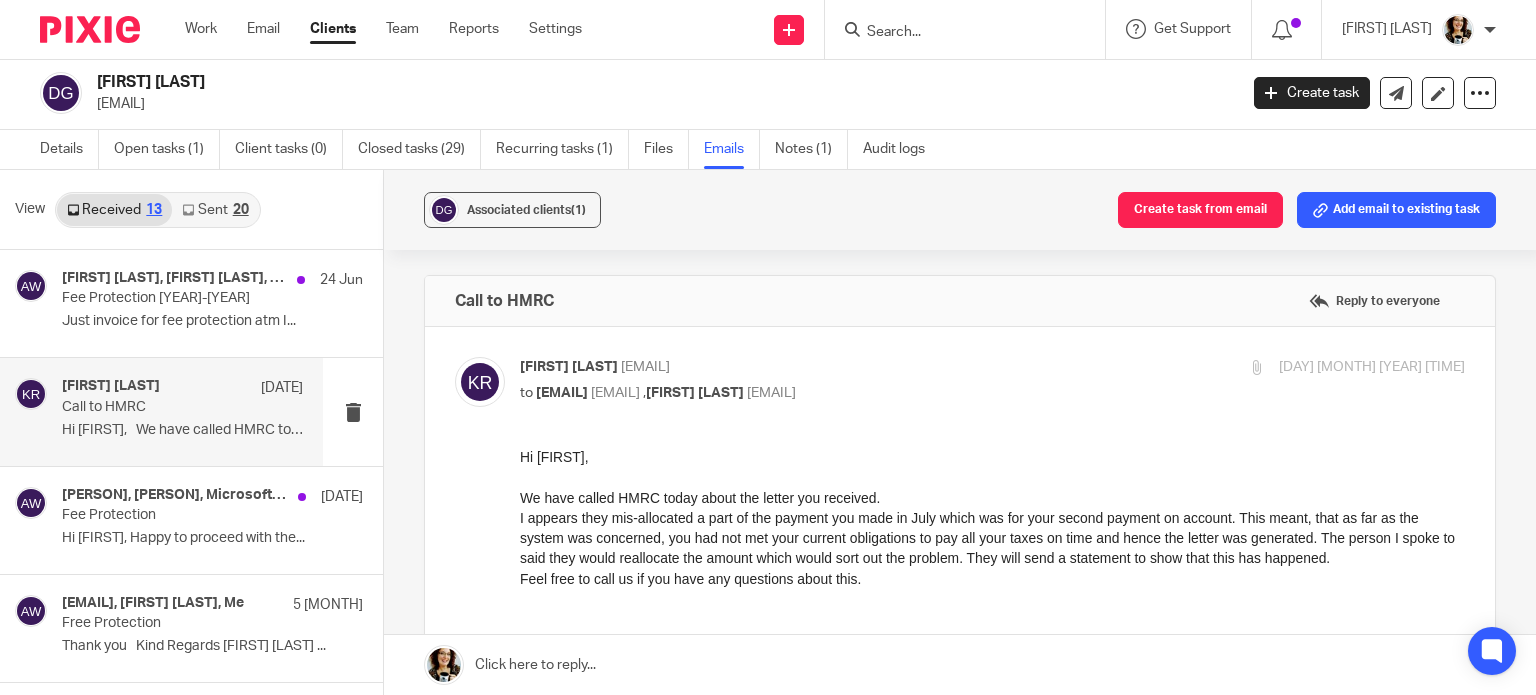 click on "Hi Dean," at bounding box center (992, 457) 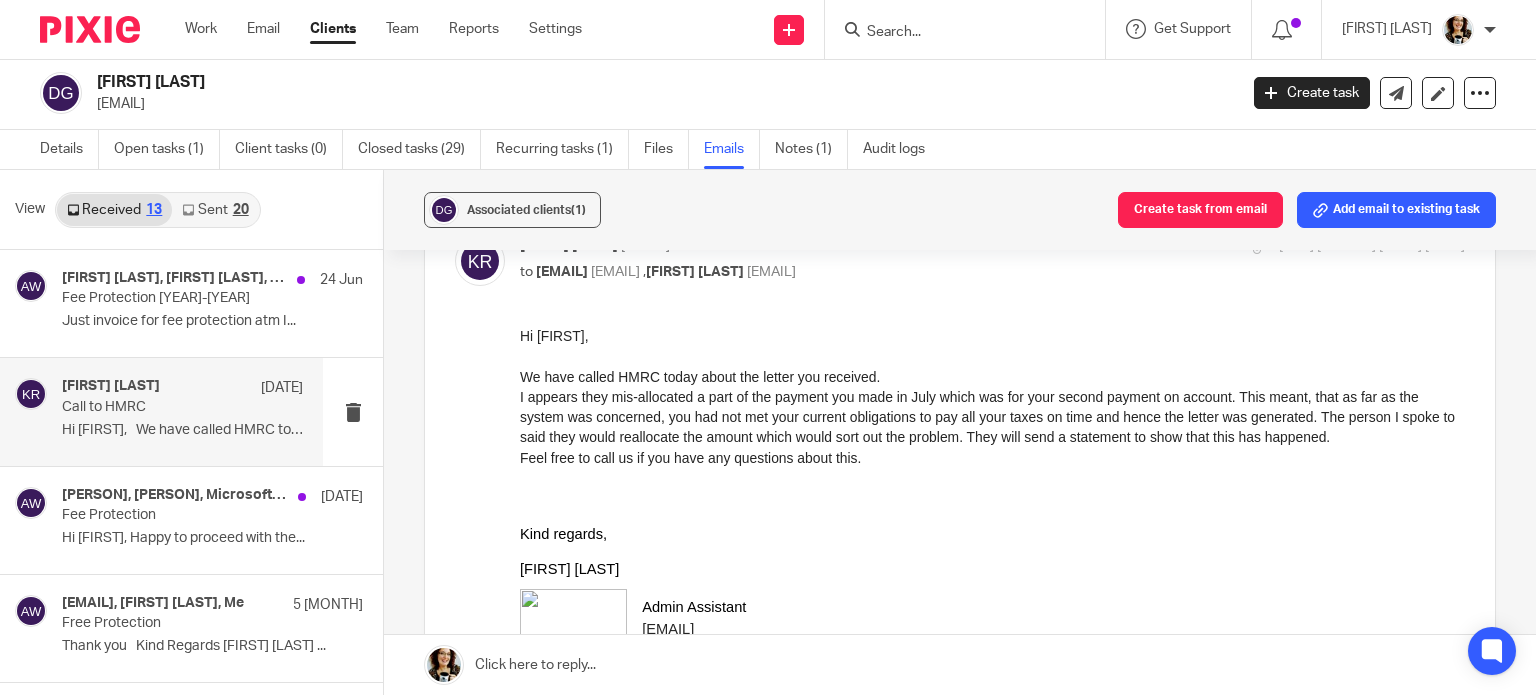 scroll, scrollTop: 120, scrollLeft: 0, axis: vertical 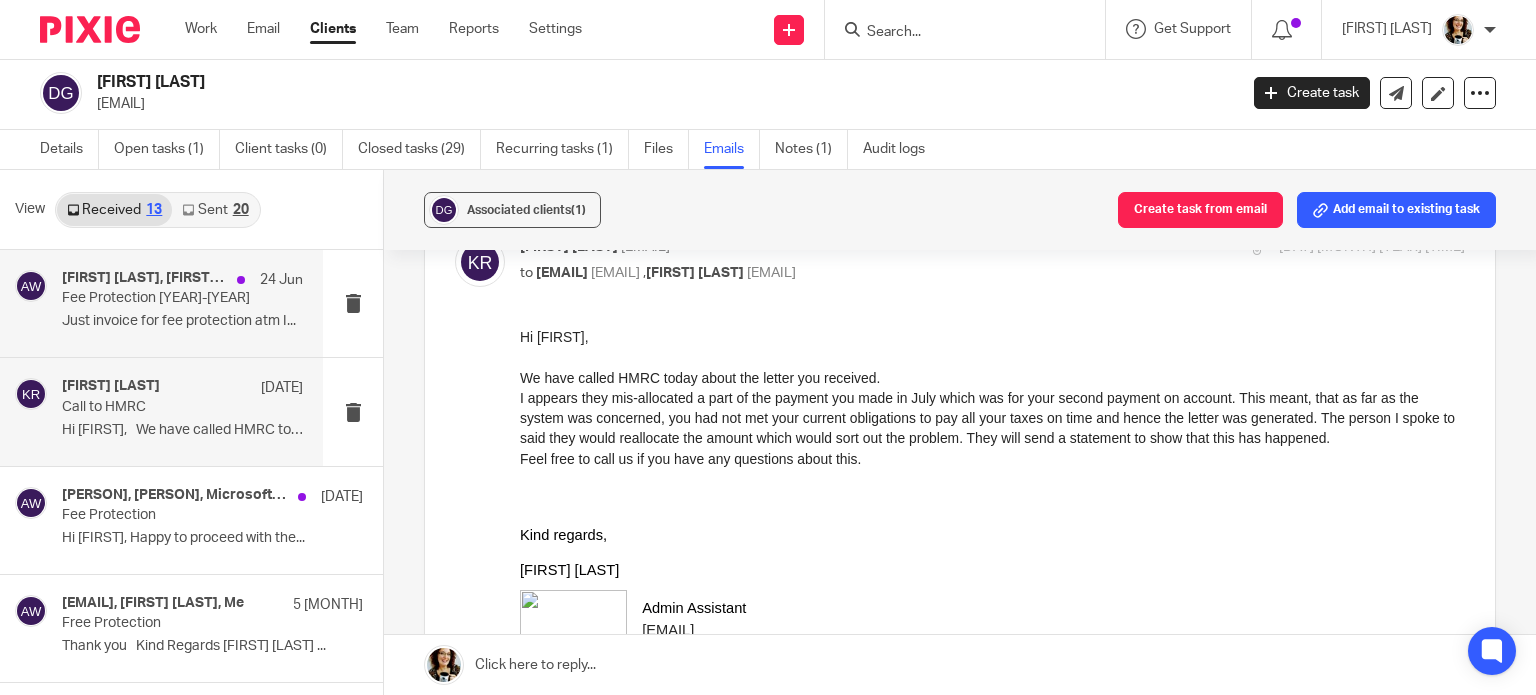 click on "Fee Protection 2025-2026" at bounding box center (158, 298) 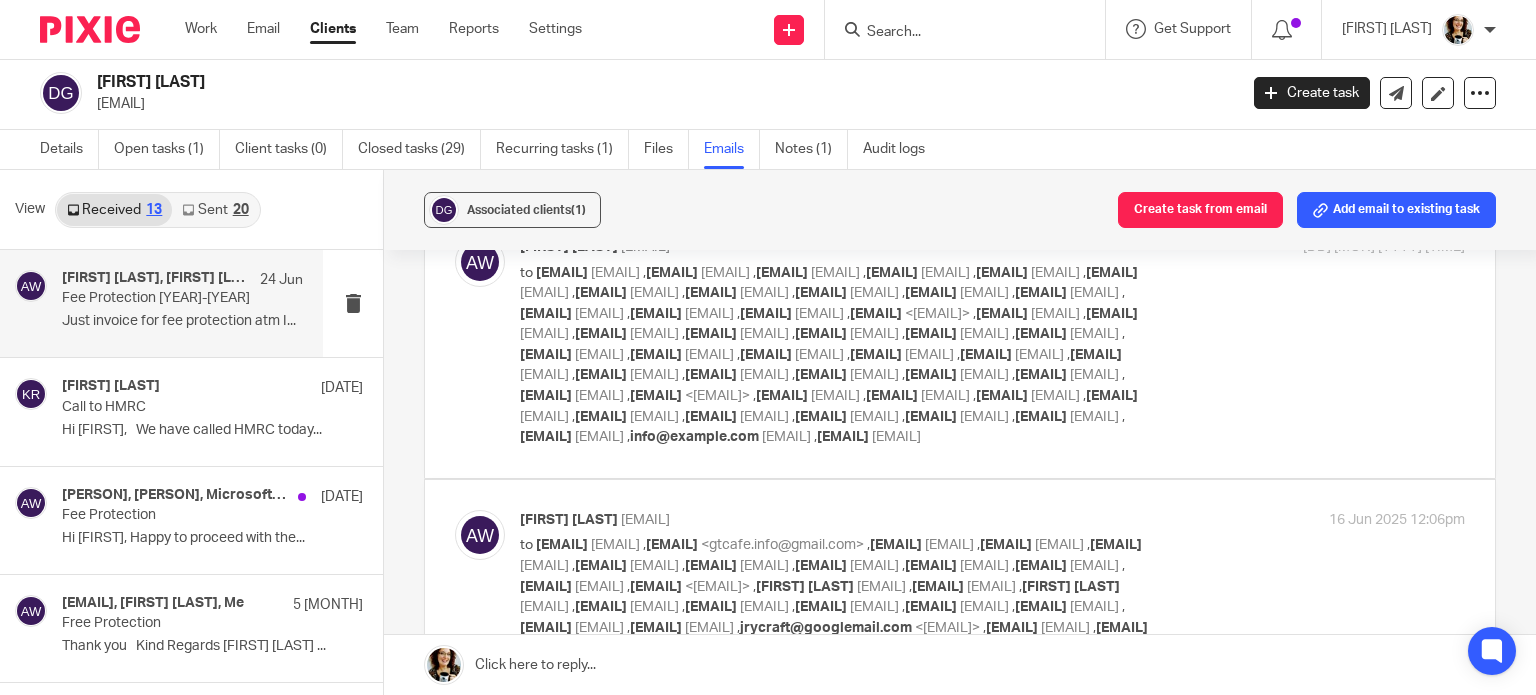 scroll, scrollTop: 0, scrollLeft: 0, axis: both 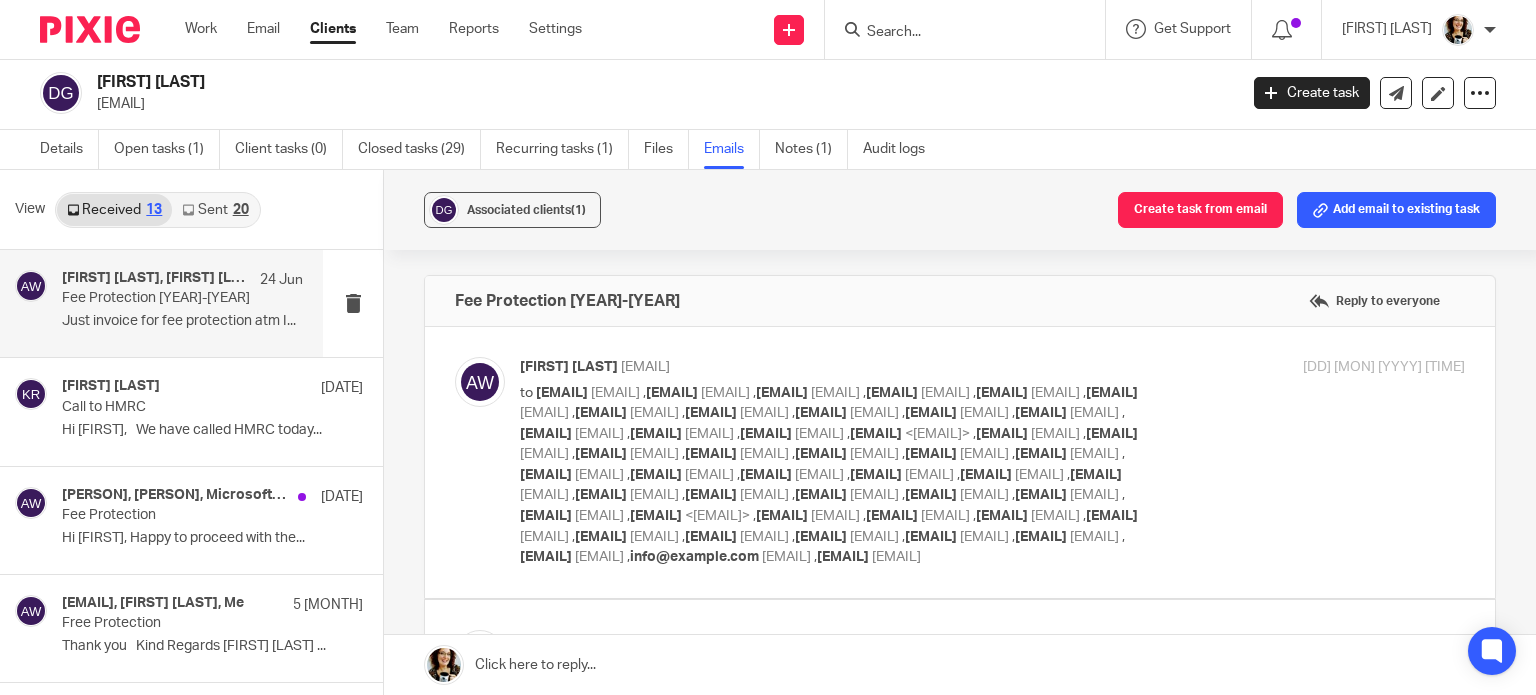 click on "Sent
20" at bounding box center [215, 210] 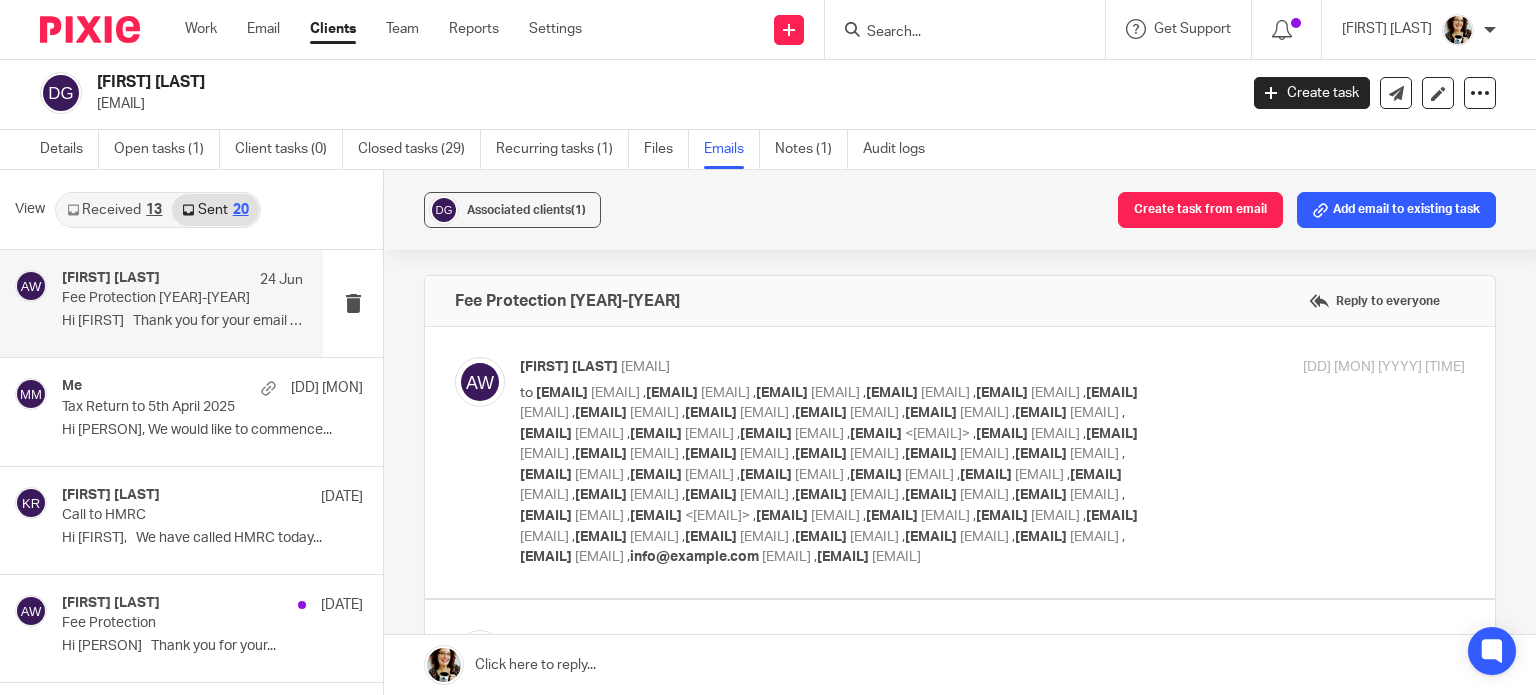 click on "Alison Woodcraft
24 Jun" at bounding box center [182, 280] 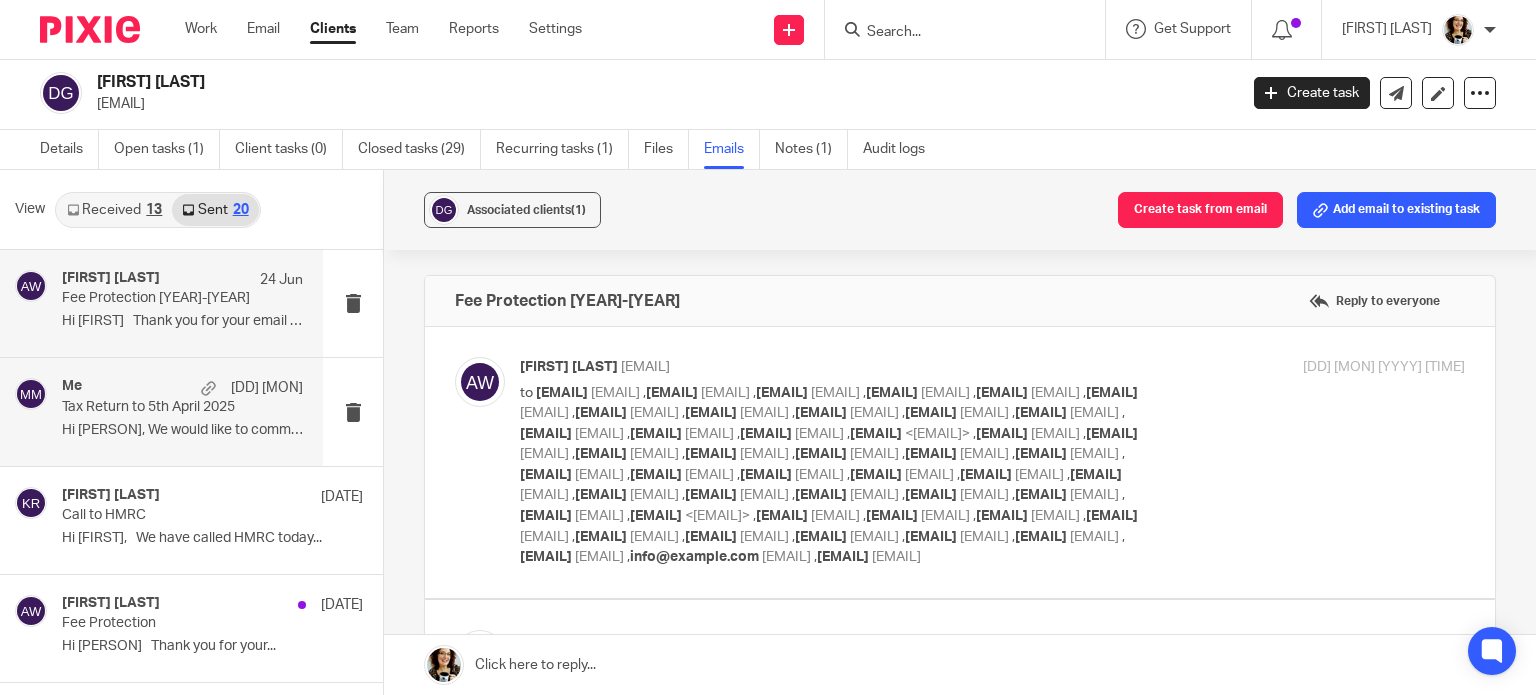 click on "Me
6 Apr" at bounding box center [182, 388] 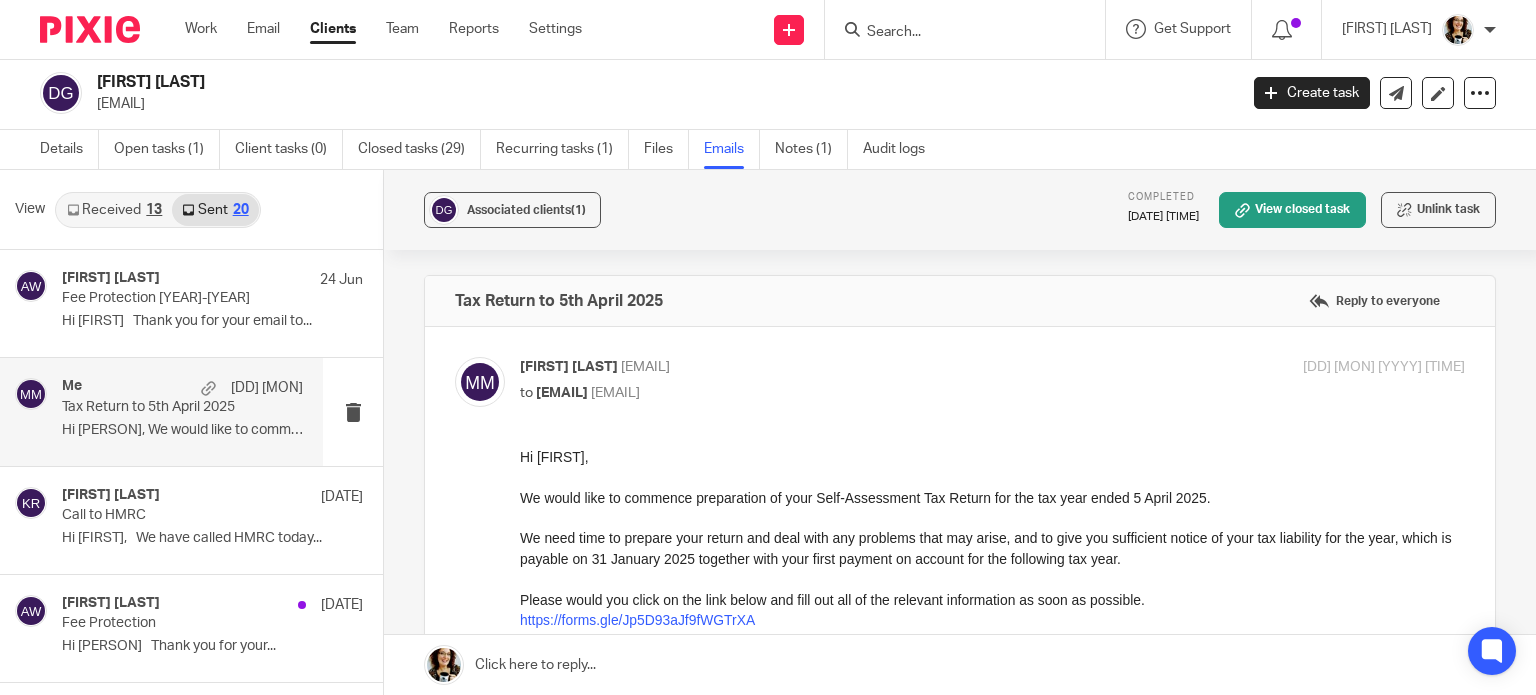 scroll, scrollTop: 0, scrollLeft: 0, axis: both 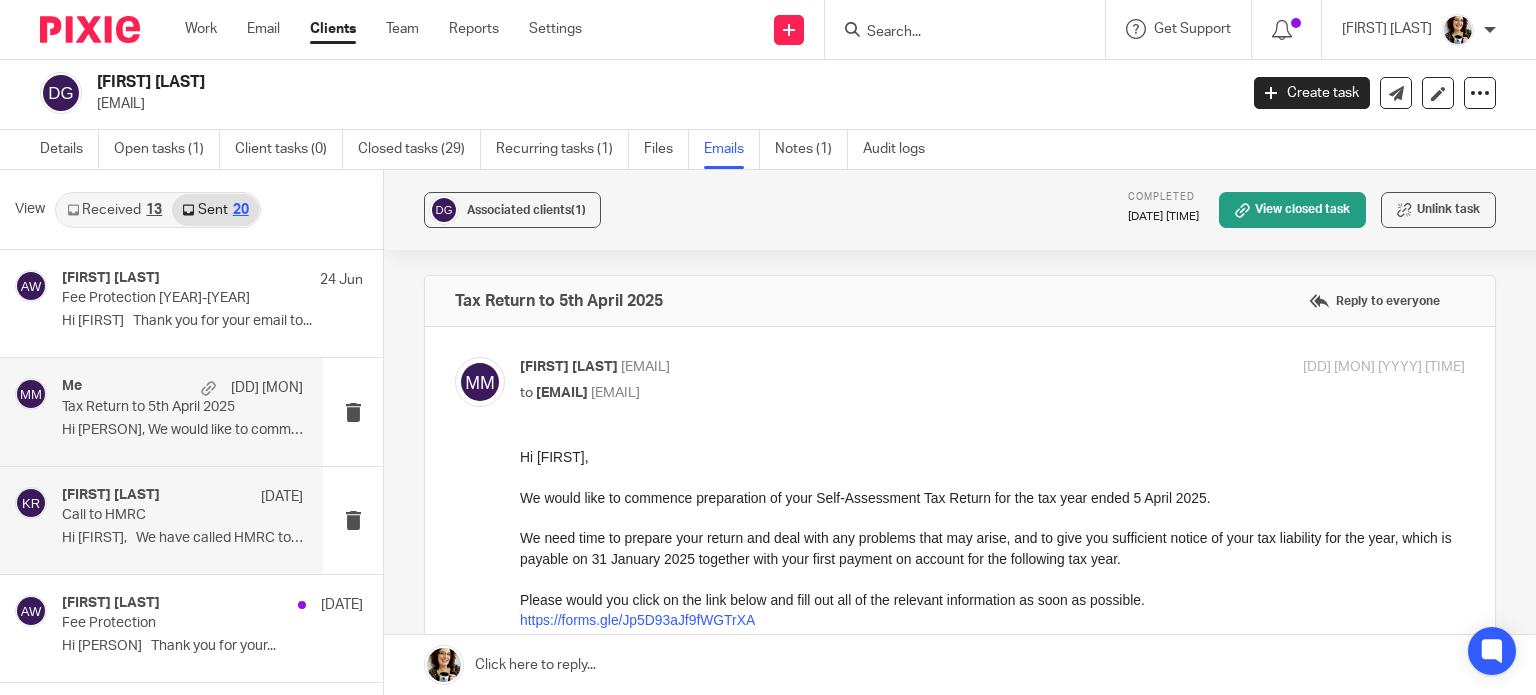 click on "Call to HMRC" at bounding box center (158, 515) 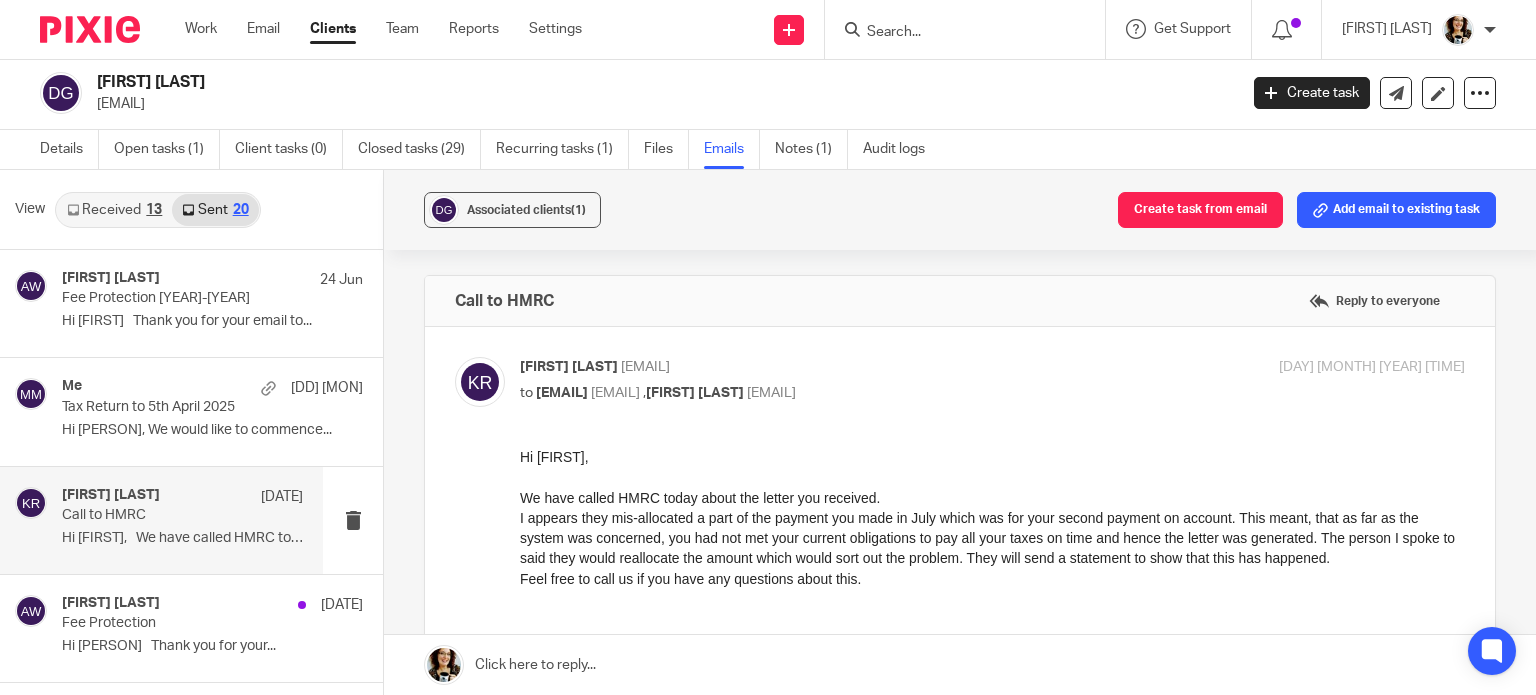 scroll, scrollTop: 0, scrollLeft: 0, axis: both 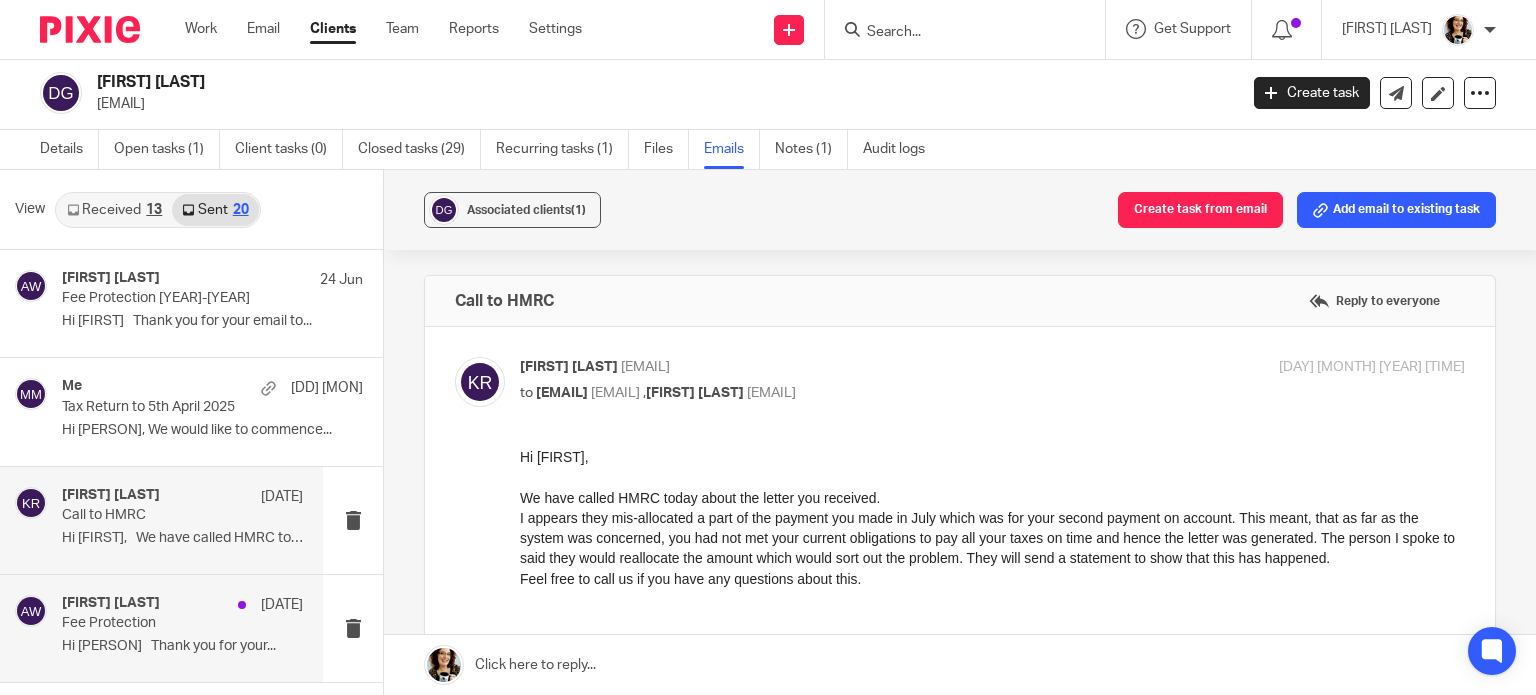 click on "Fee Protection" at bounding box center [158, 623] 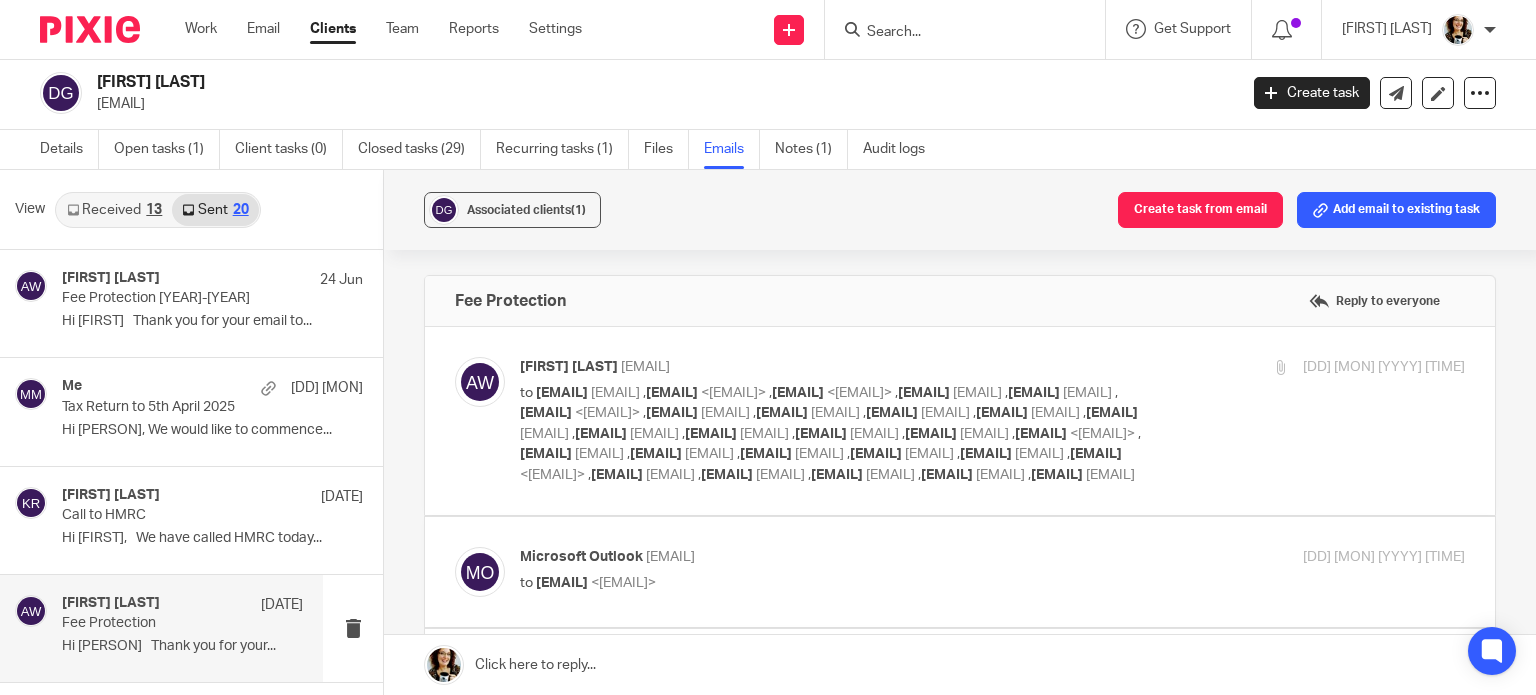 scroll, scrollTop: 0, scrollLeft: 0, axis: both 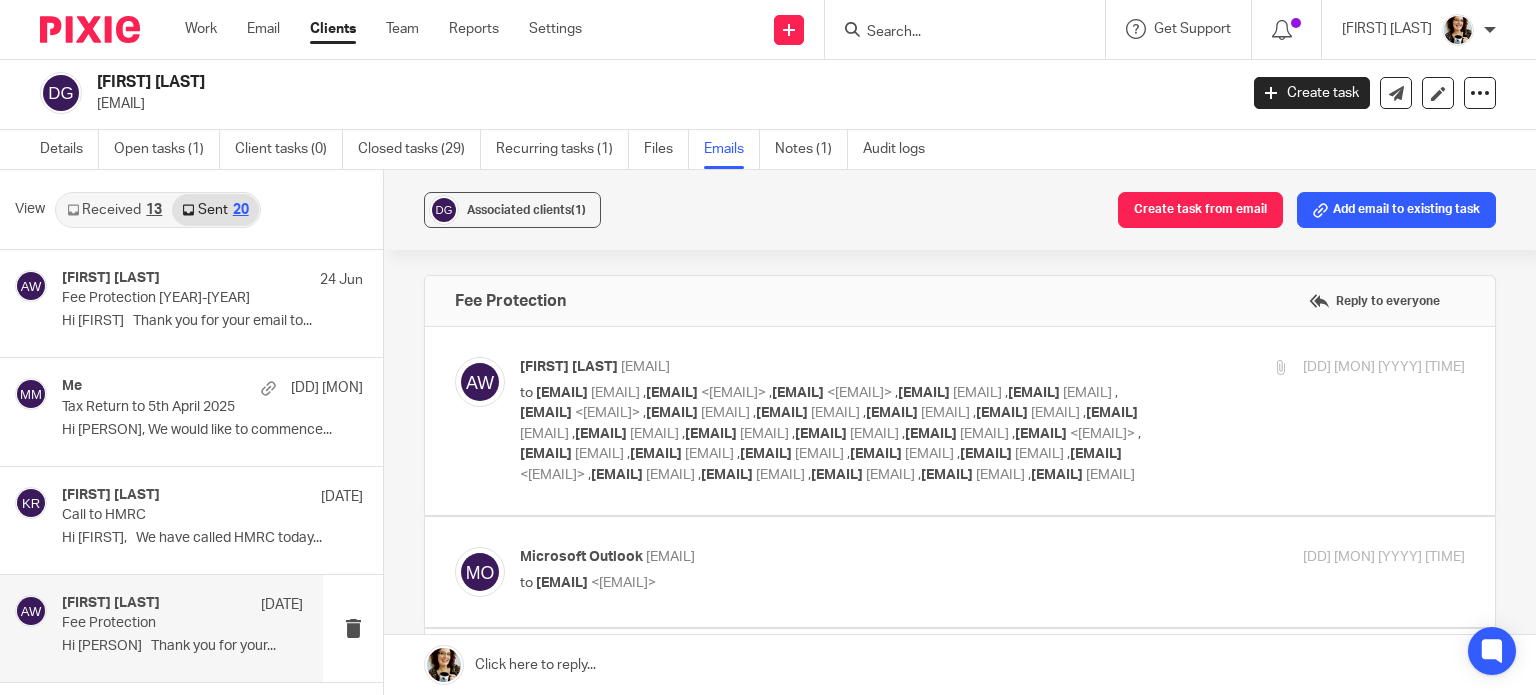 click on "Associated clients  (1)
Create task from email
Add email to existing task" at bounding box center (960, 210) 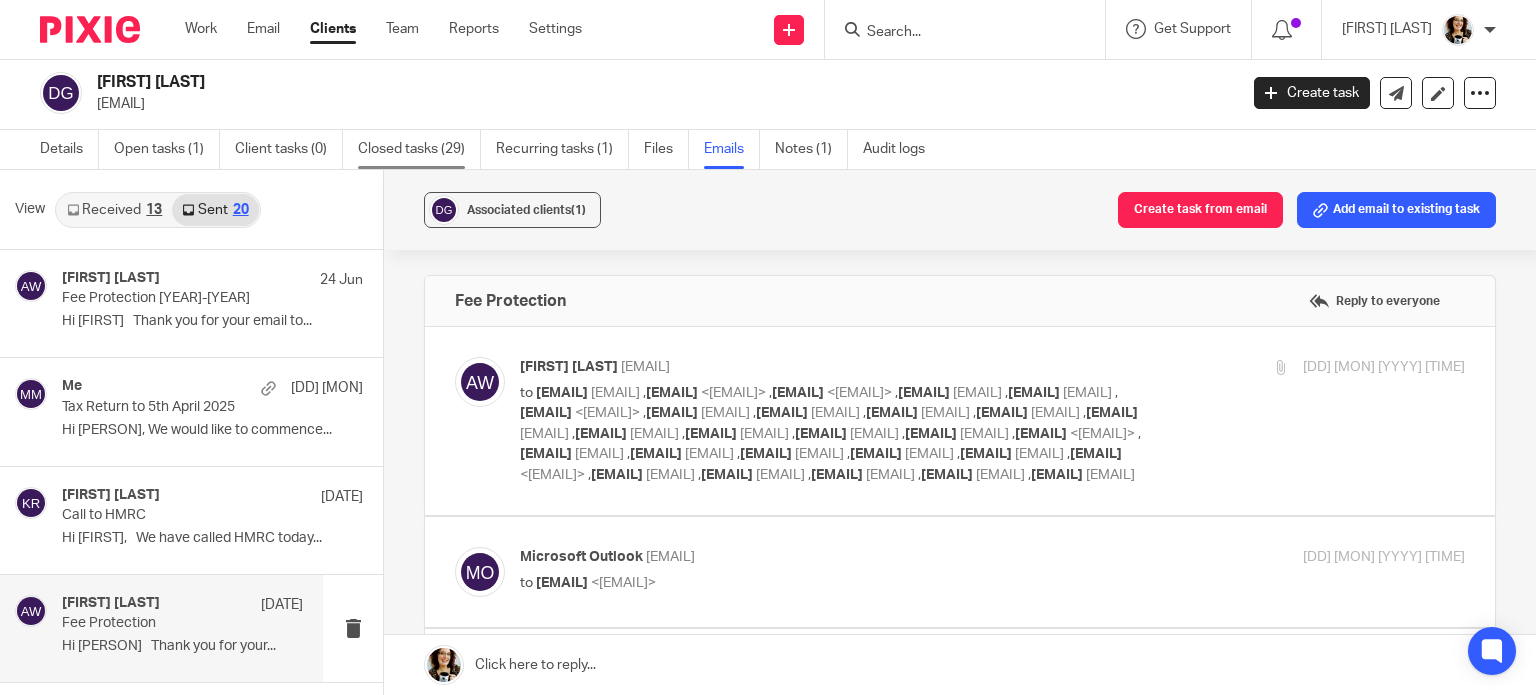 click on "Closed tasks (29)" at bounding box center [419, 149] 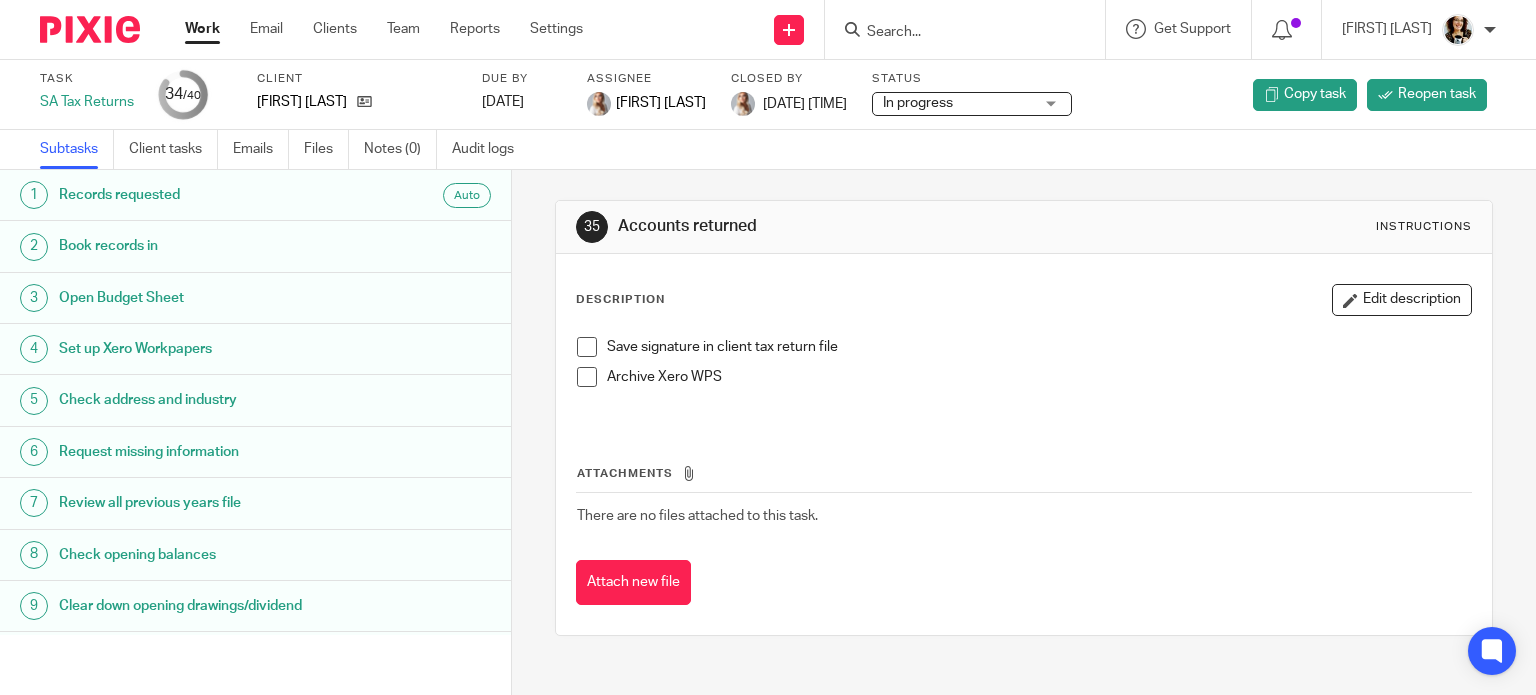 scroll, scrollTop: 0, scrollLeft: 0, axis: both 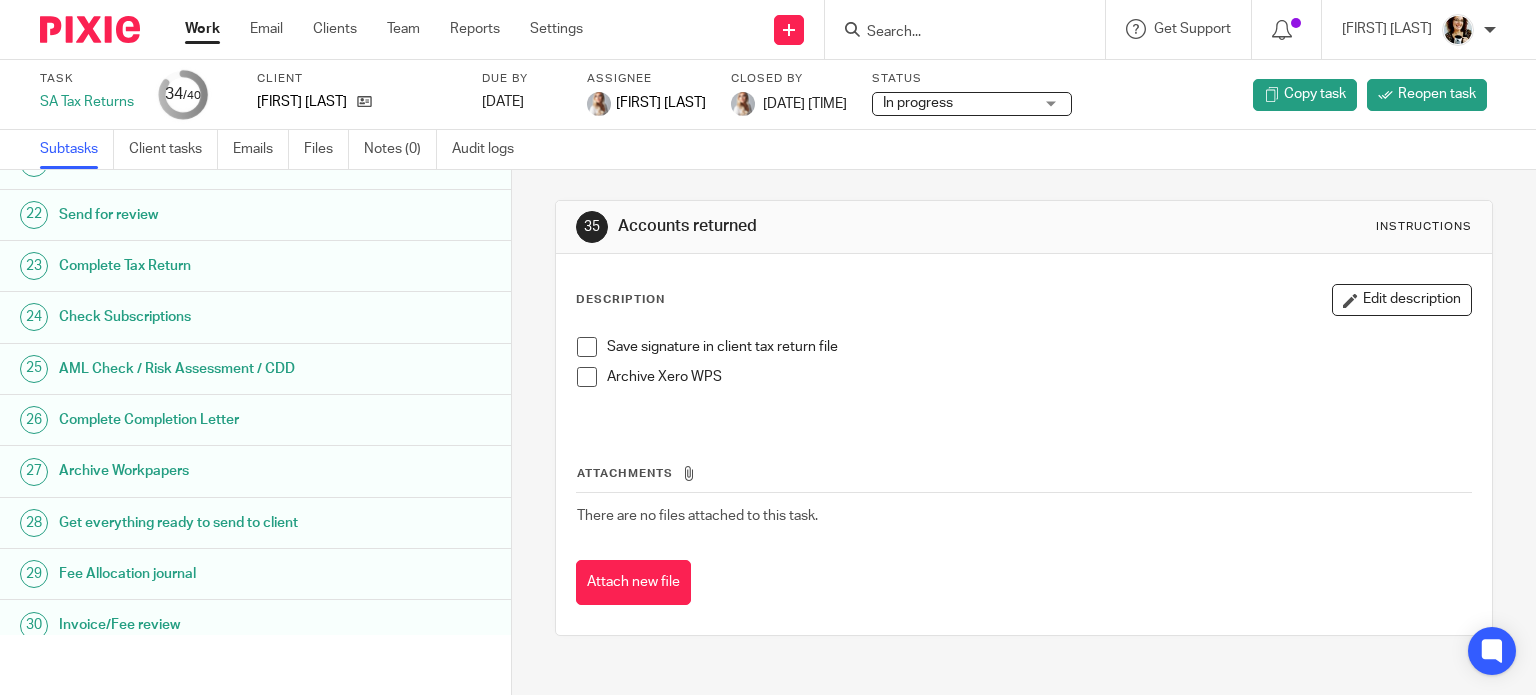 click on "Complete Completion Letter" at bounding box center (203, 420) 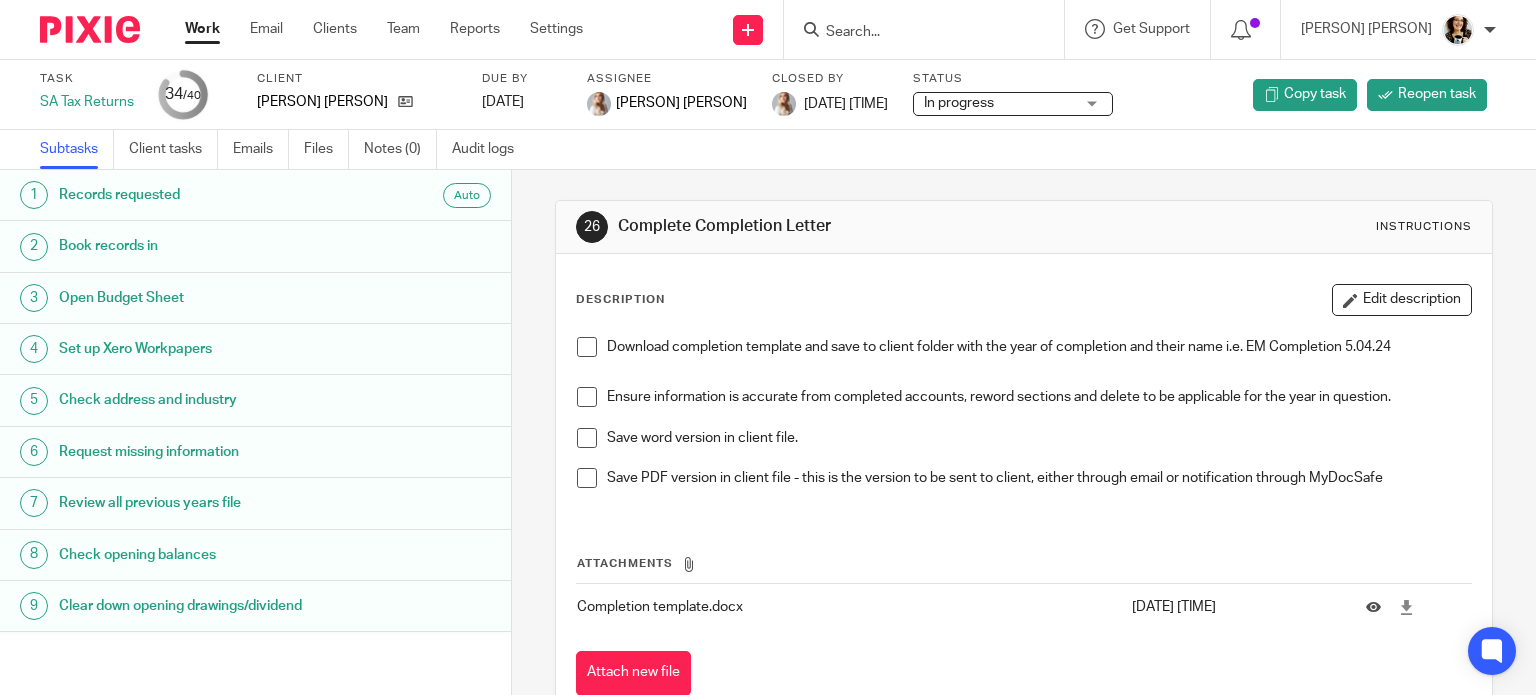 scroll, scrollTop: 0, scrollLeft: 0, axis: both 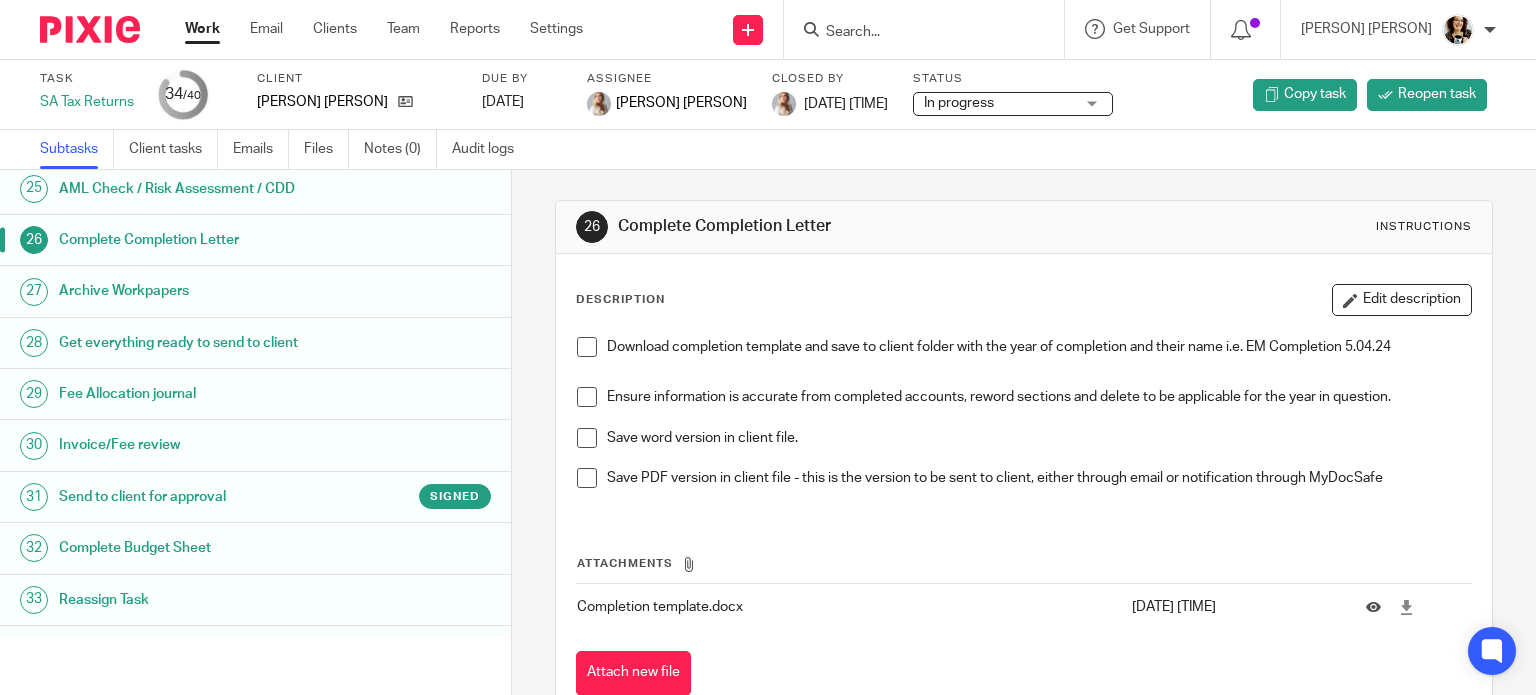 click on "Send to client for approval" at bounding box center (203, 497) 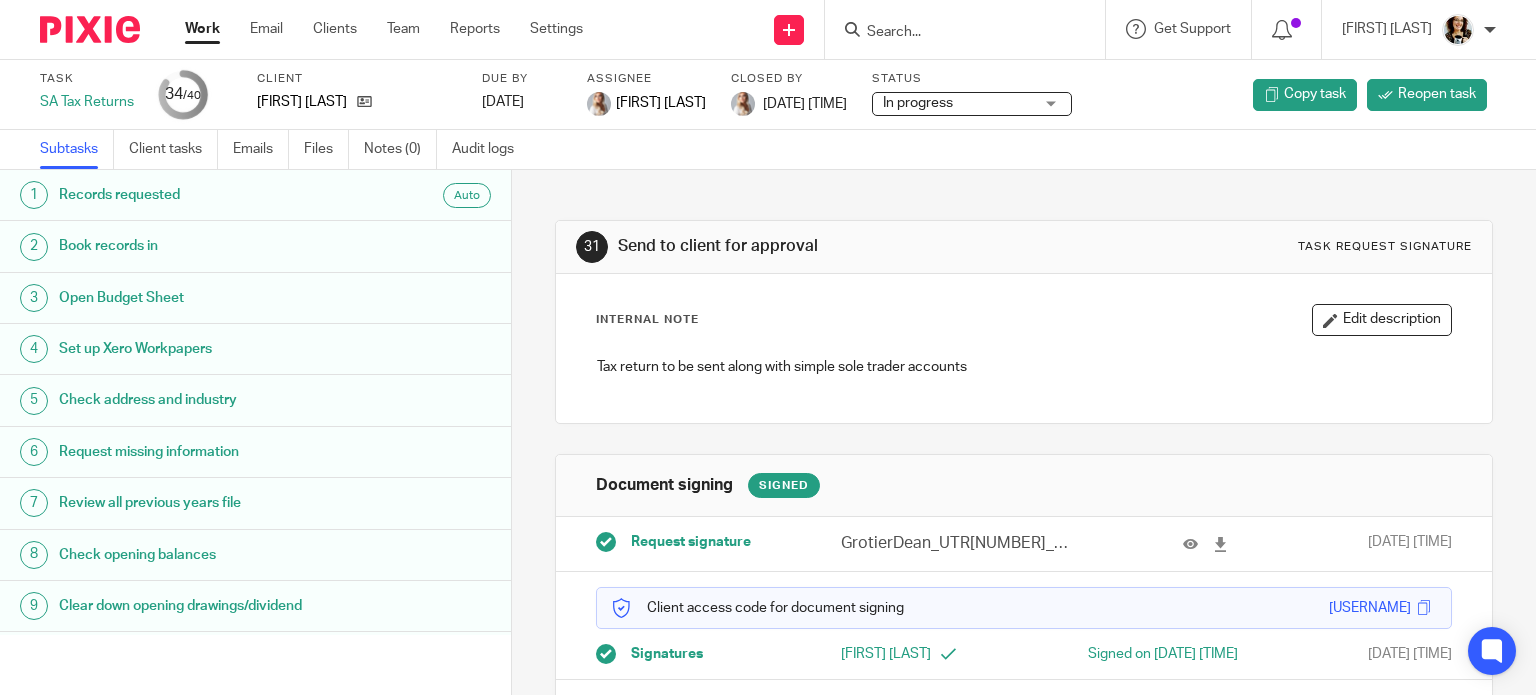 scroll, scrollTop: 0, scrollLeft: 0, axis: both 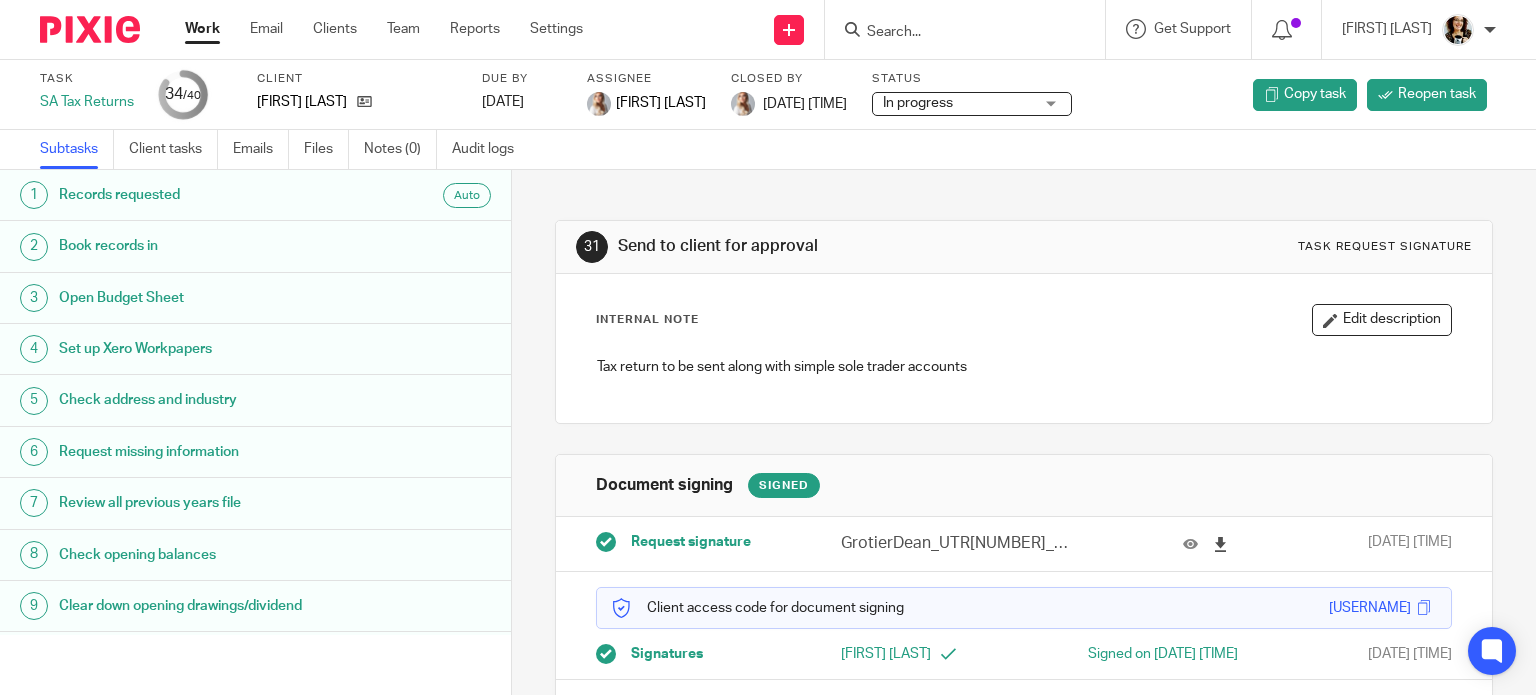 click at bounding box center [1220, 544] 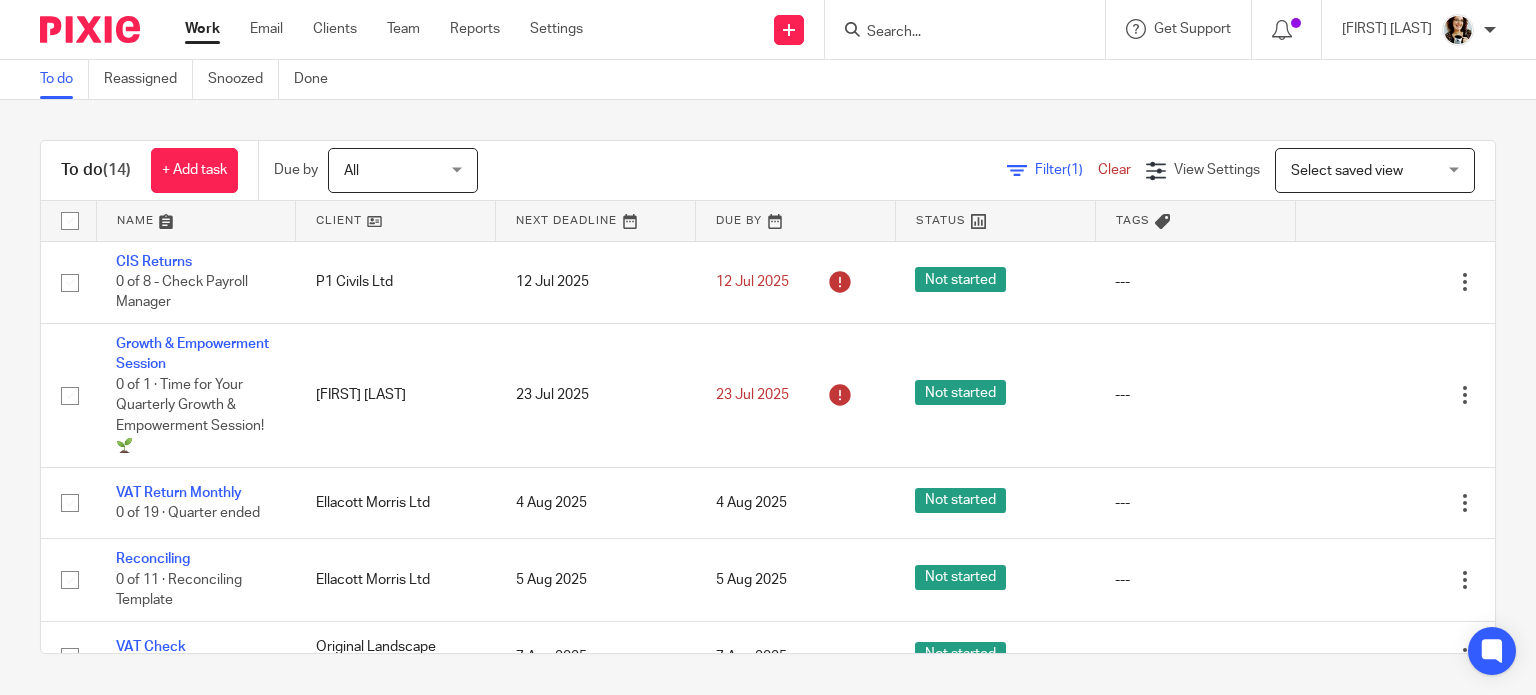 scroll, scrollTop: 0, scrollLeft: 0, axis: both 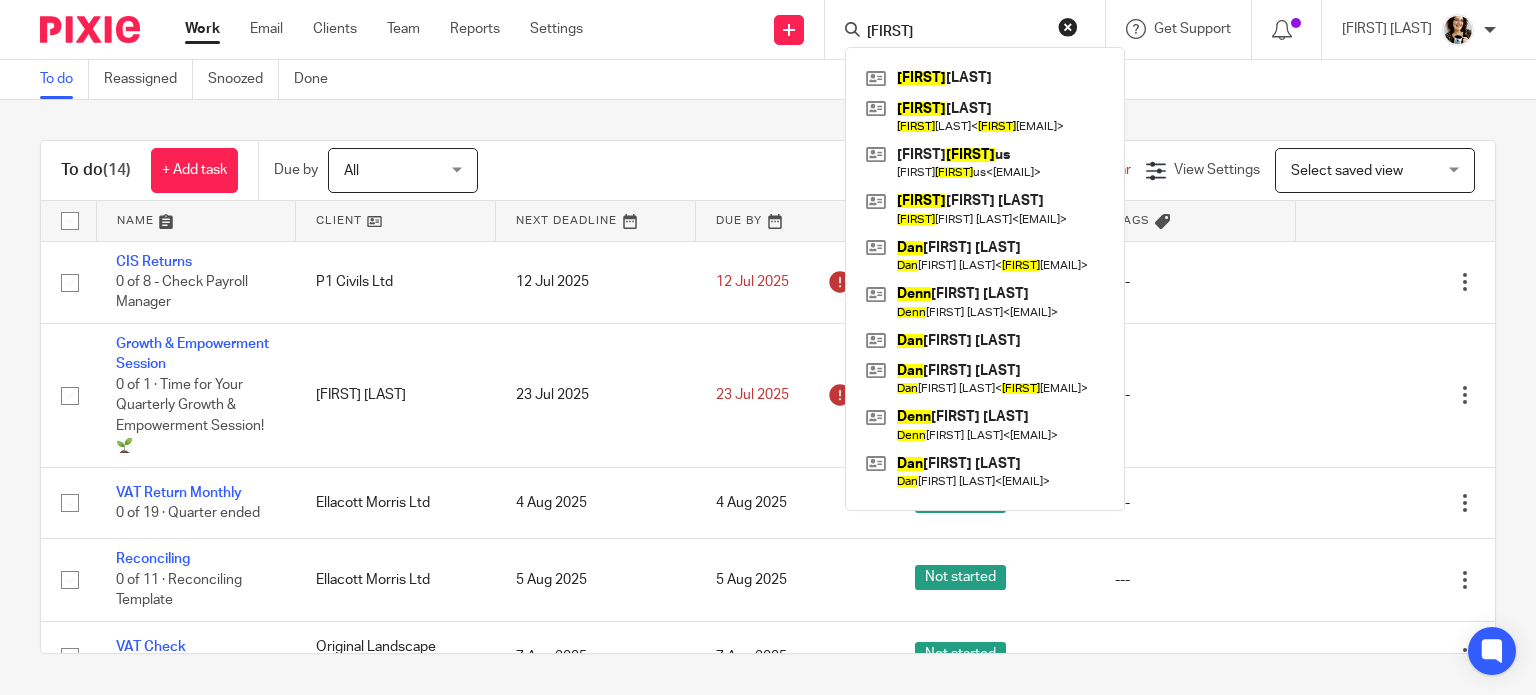 type on "dean" 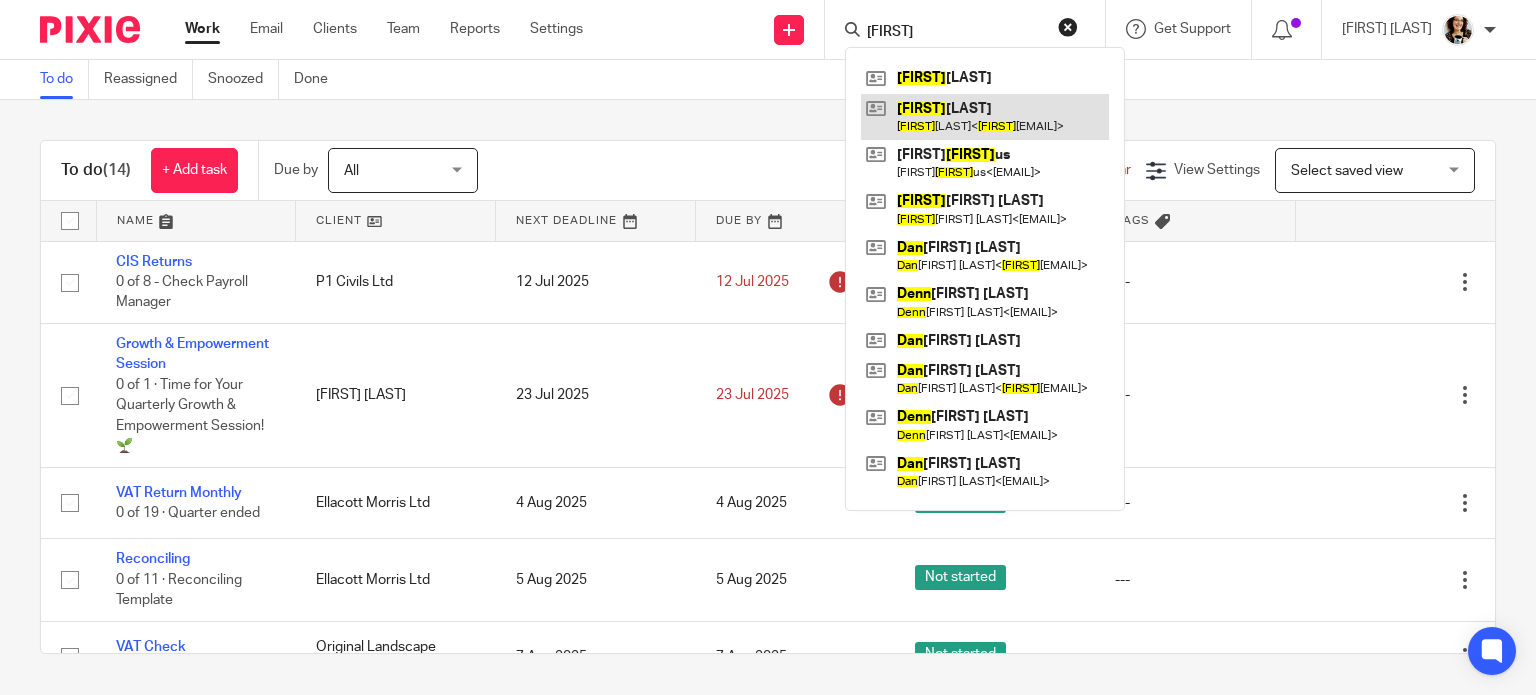 click at bounding box center (985, 117) 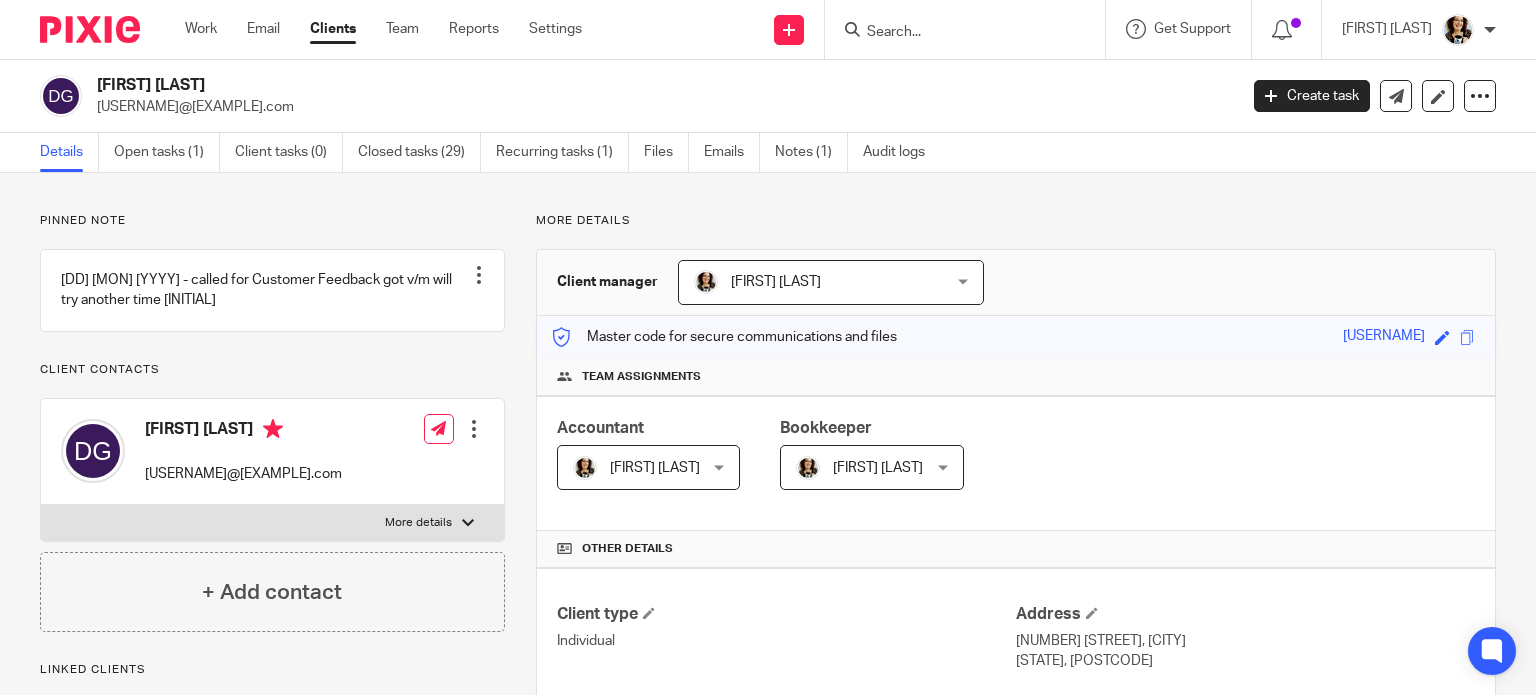scroll, scrollTop: 0, scrollLeft: 0, axis: both 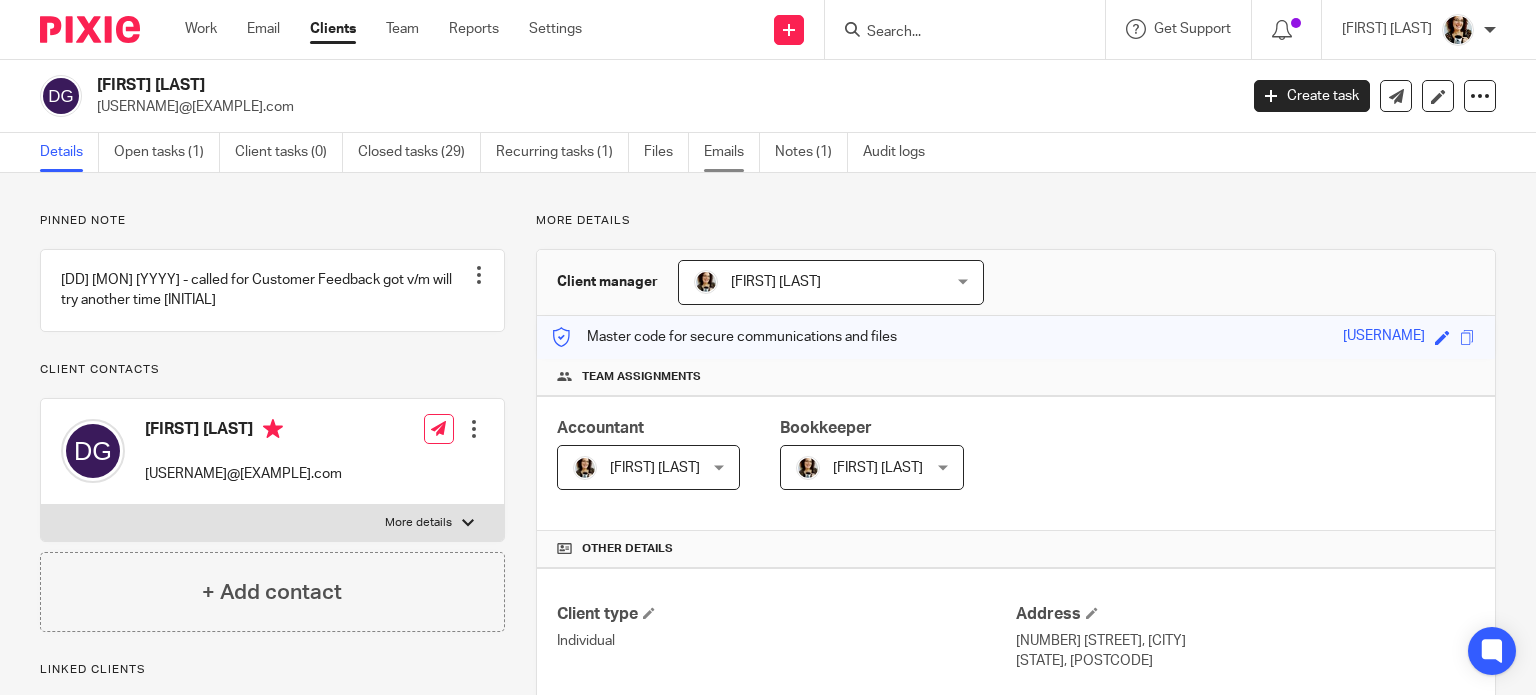 click on "Emails" at bounding box center (732, 152) 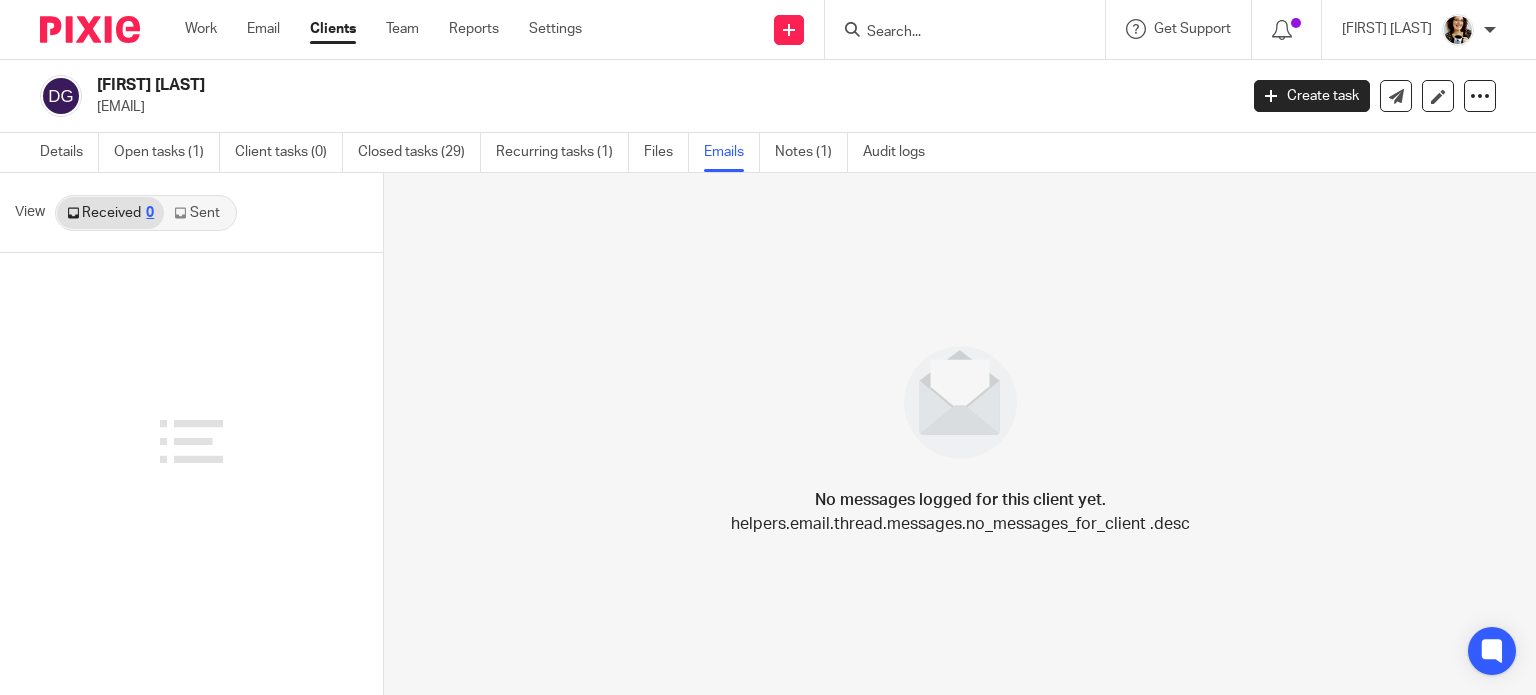 scroll, scrollTop: 0, scrollLeft: 0, axis: both 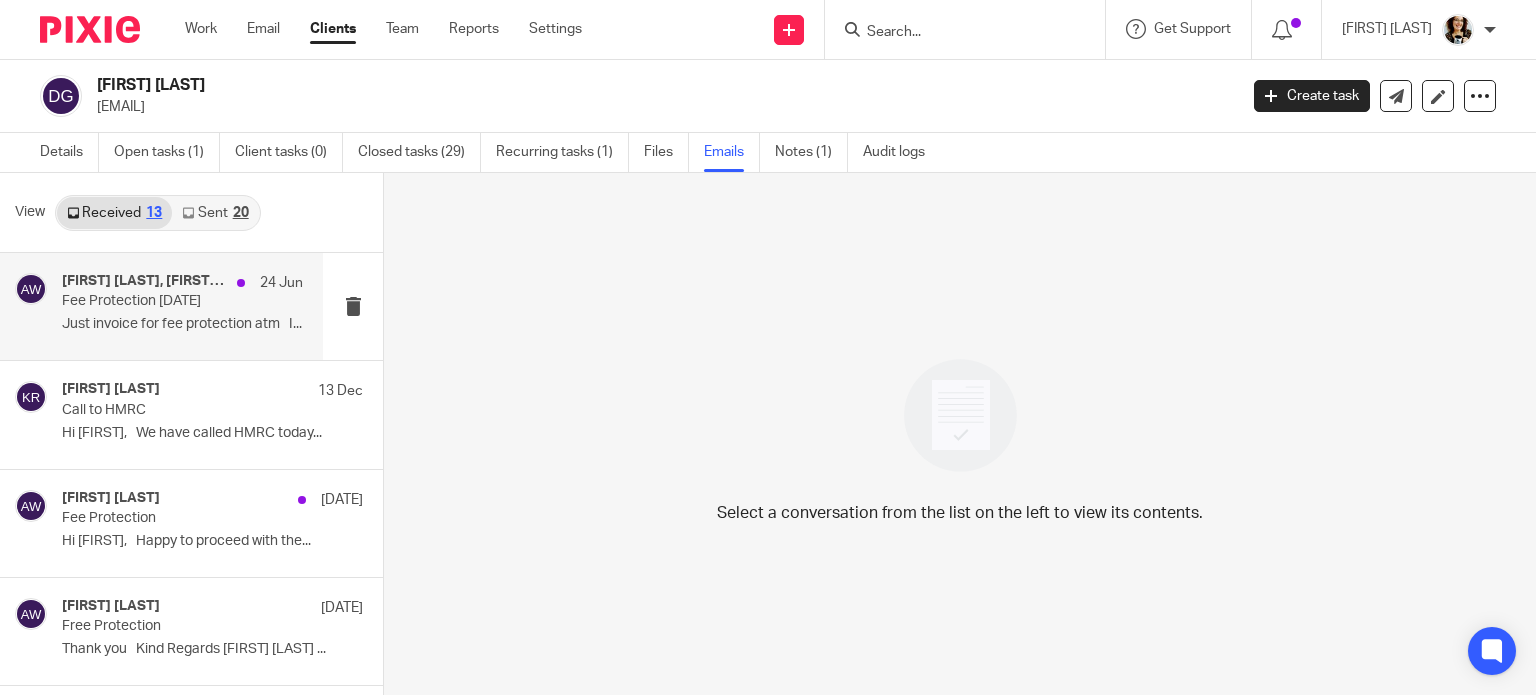 click on "[FIRST] [LAST], [FIRST] [LAST], [EMAIL], [FIRST] [LAST], [FIRST] [LAST], [FIRST] [LAST], [FIRST] [LAST], Microsoft Outlook, [FIRST] [LAST], [FIRST] [LAST], [FIRST] [LAST], [FIRST] [LAST], [FIRST] [LAST], [FIRST] [LAST] | Naglotech, Wallisnation, [FIRST] [LAST] | Naglotech, [FIRST] [LAST], [FIRST] [LAST]
[DATE]   Fee Protection [YEAR]-[YEAR]   Just invoice for fee protection atm     I..." at bounding box center [182, 306] 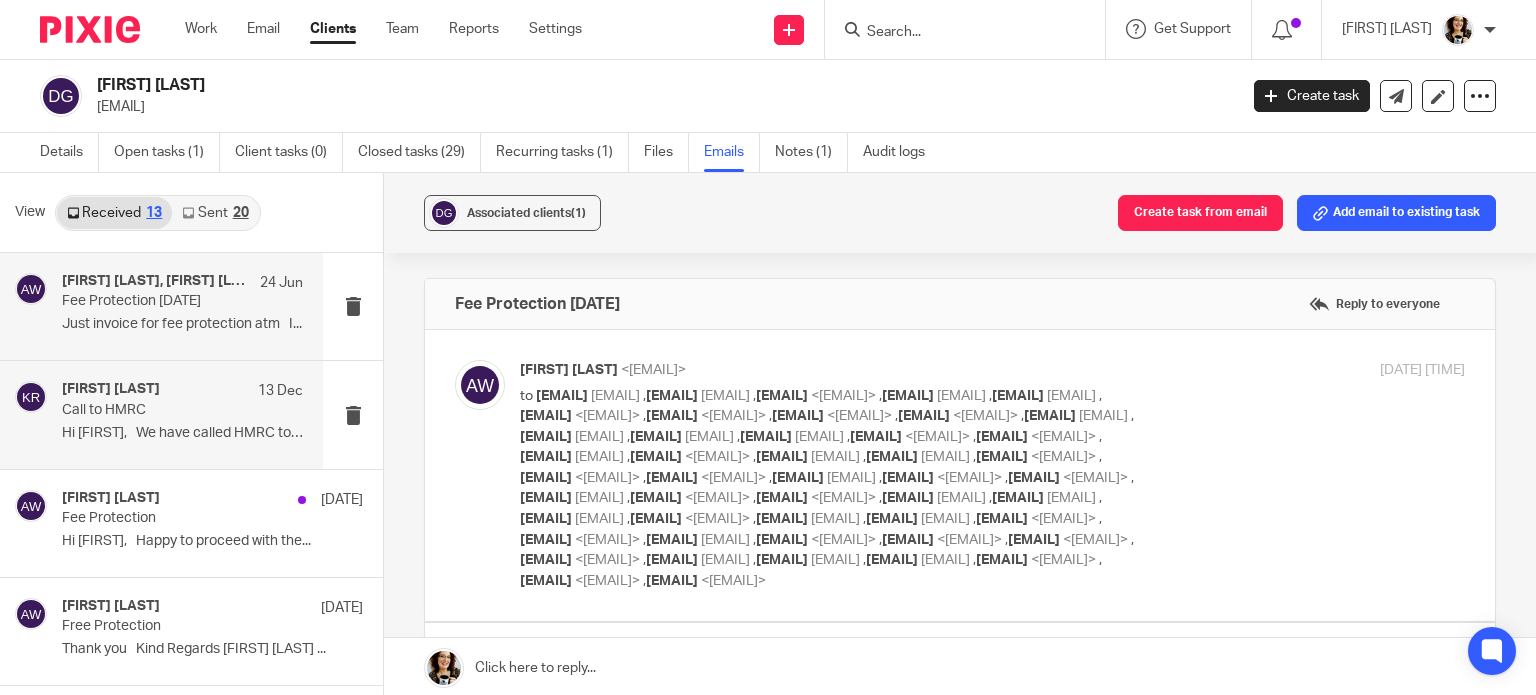 scroll, scrollTop: 0, scrollLeft: 0, axis: both 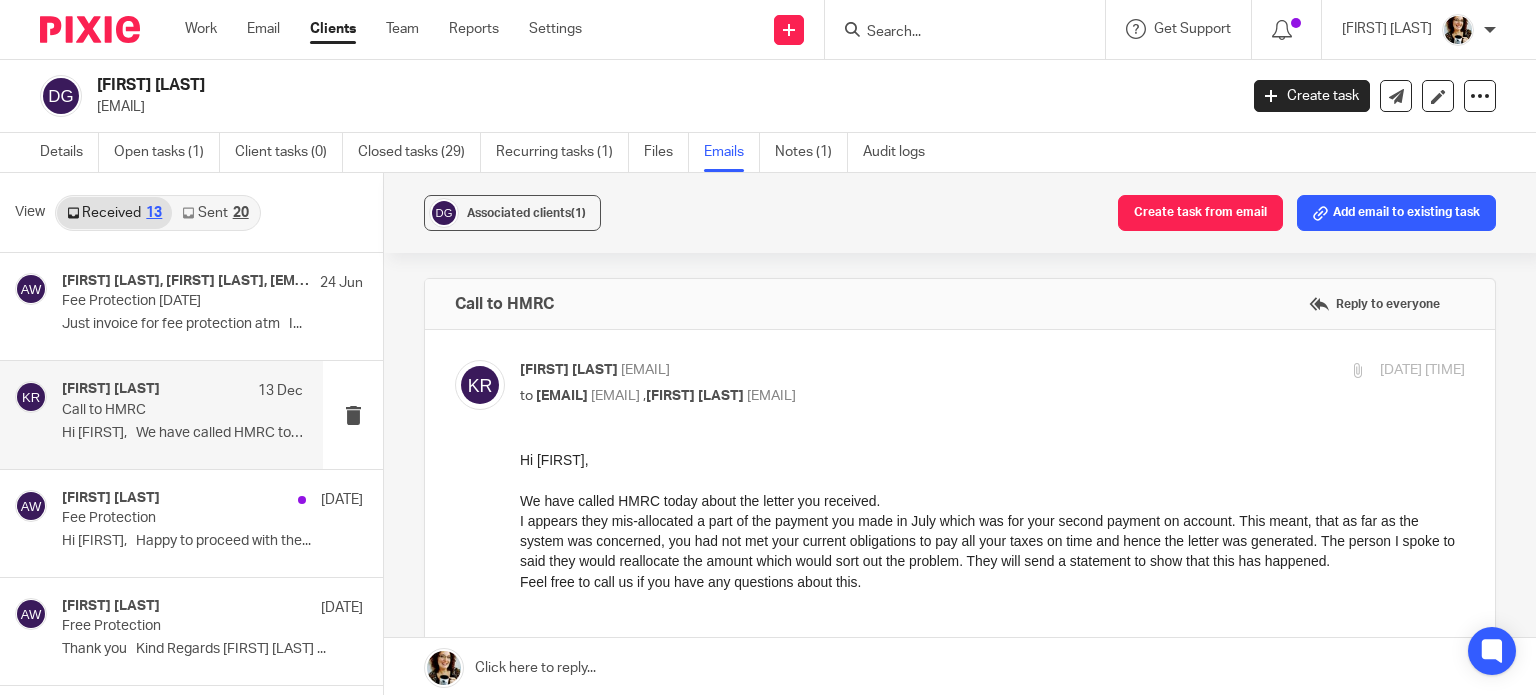 click on "Sent
20" at bounding box center [215, 213] 